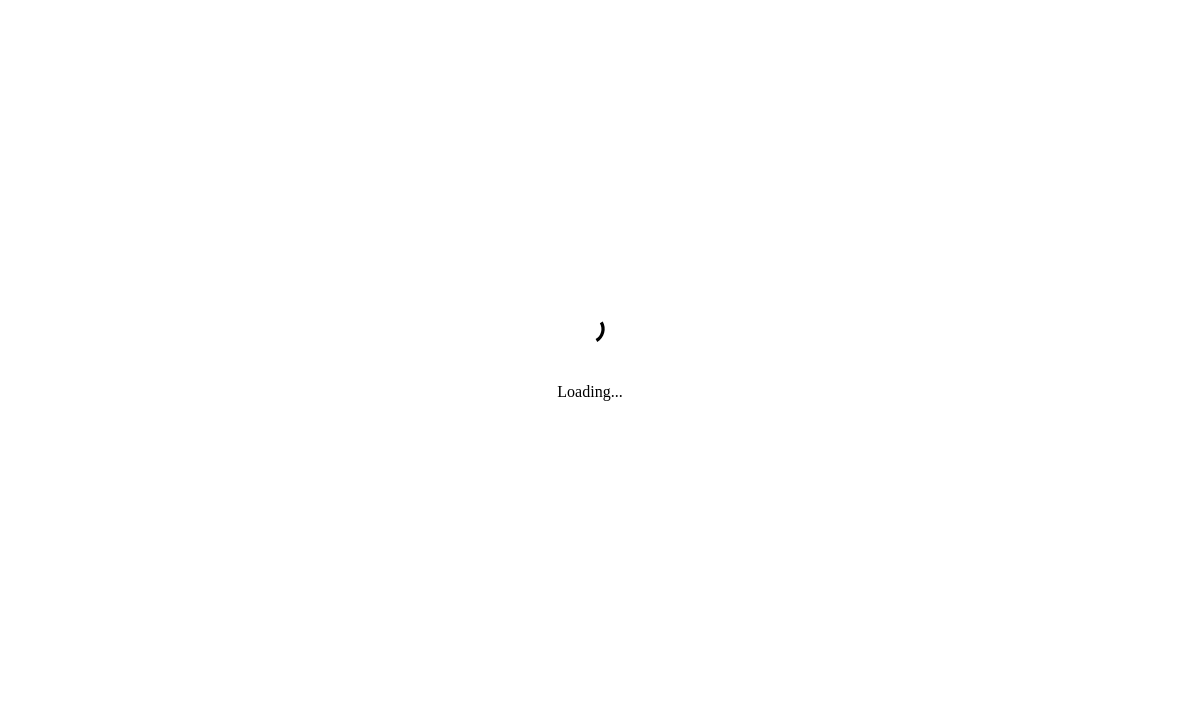 scroll, scrollTop: 0, scrollLeft: 0, axis: both 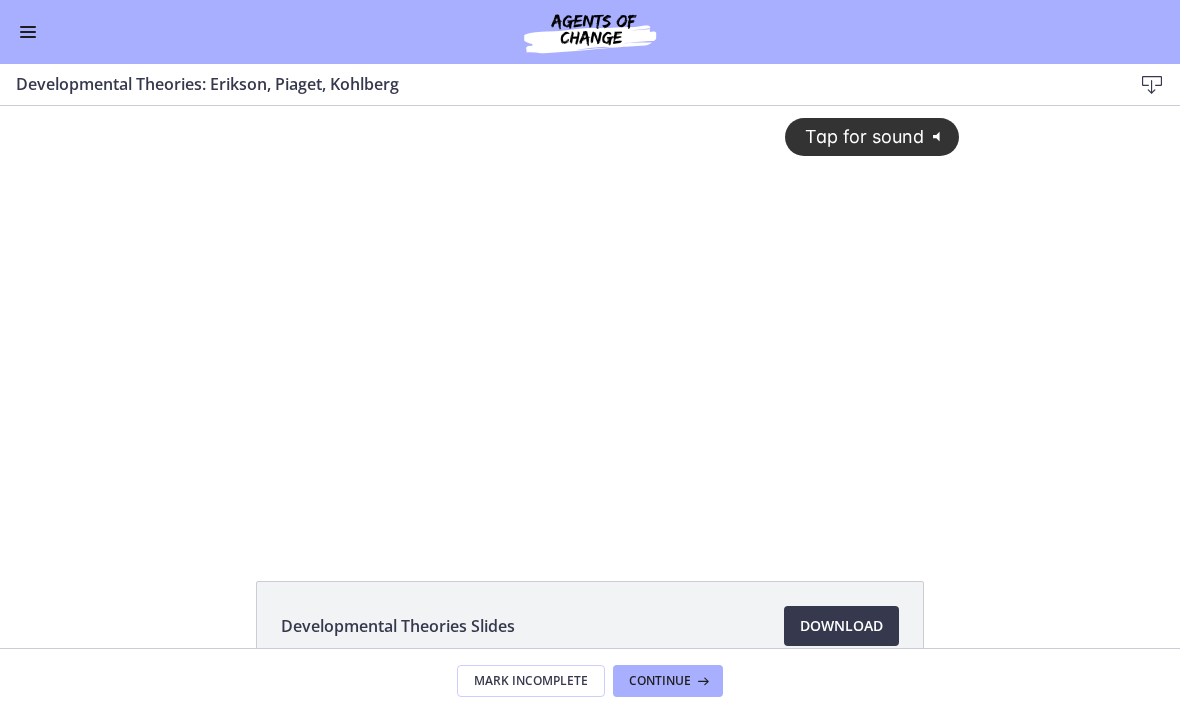 click at bounding box center (28, 32) 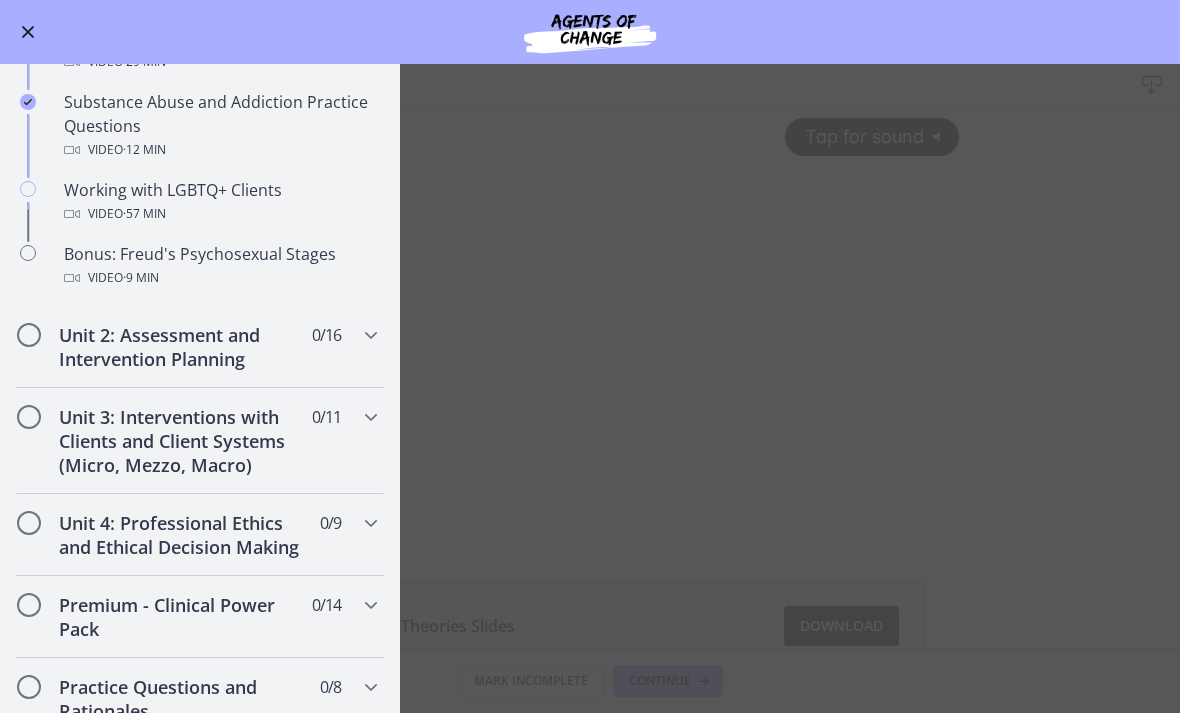 scroll, scrollTop: 1250, scrollLeft: 0, axis: vertical 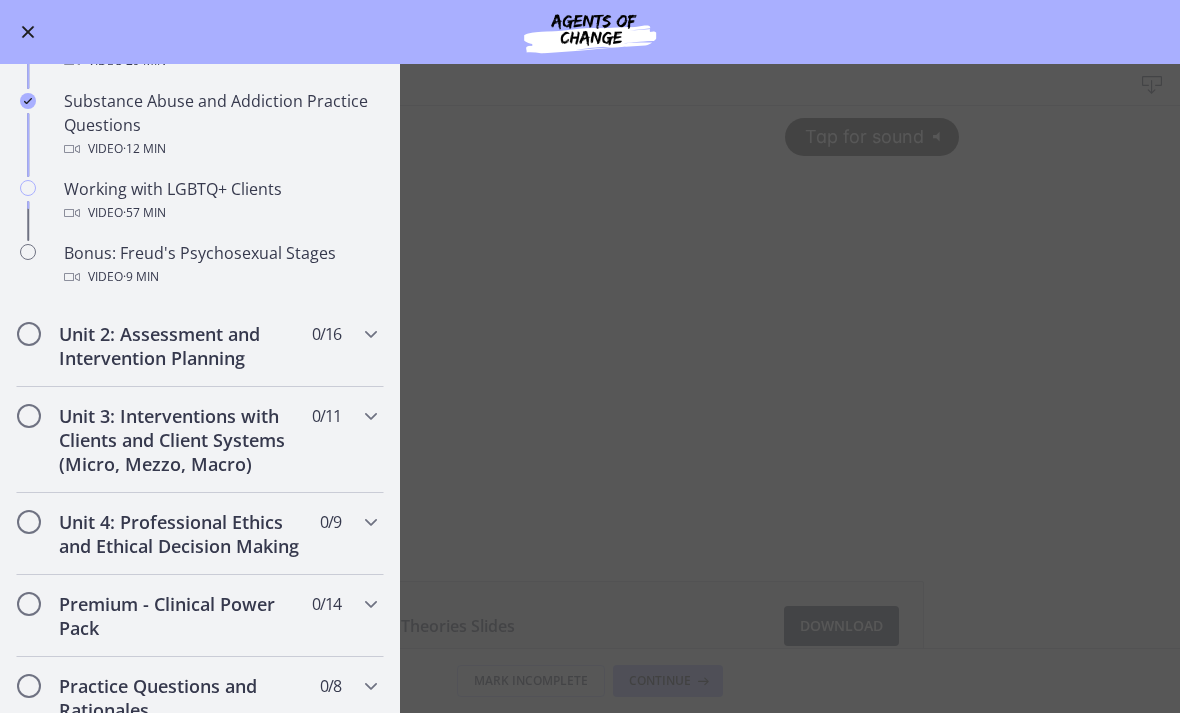 click on "Bonus: Freud's Psychosexual Stages
Video
·  9 min" at bounding box center (200, 265) 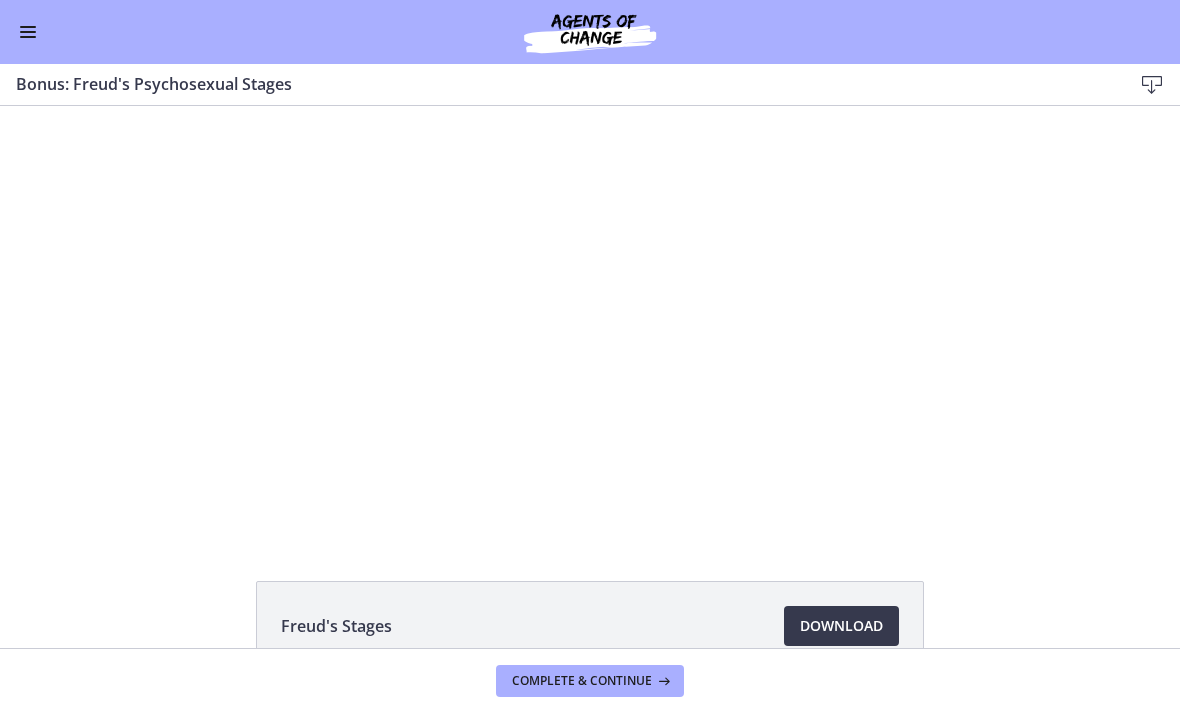 scroll, scrollTop: 0, scrollLeft: 0, axis: both 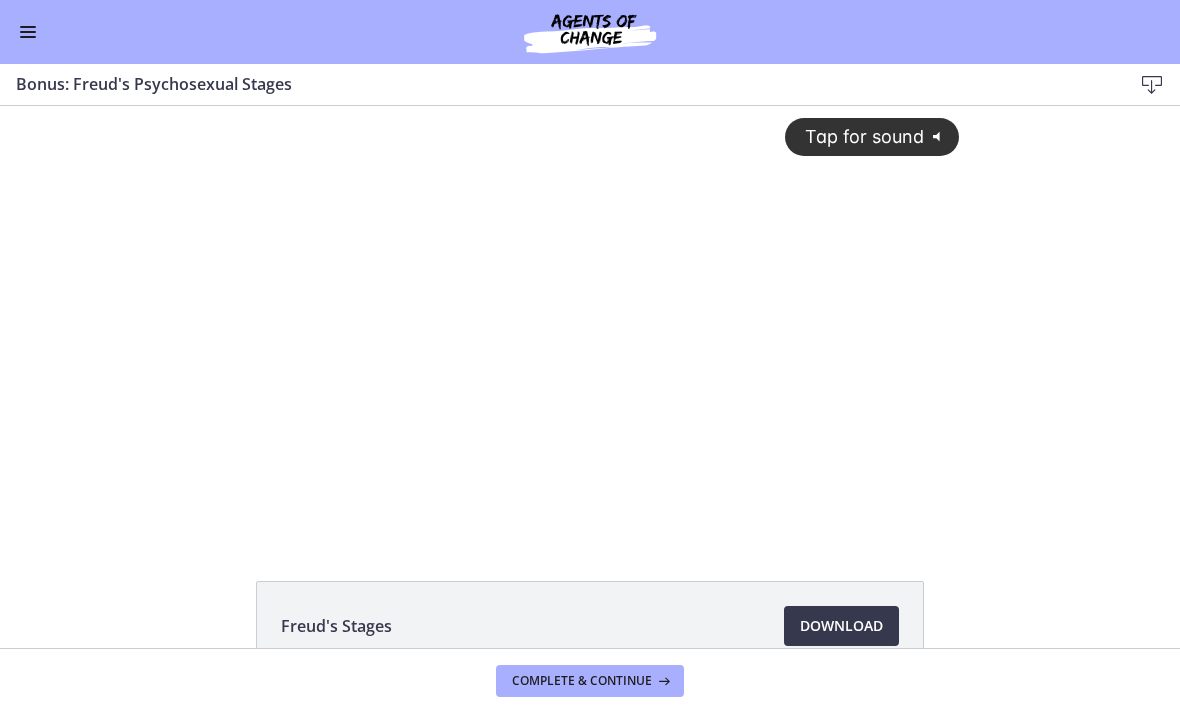 click on "Download
Opens in a new window" at bounding box center (841, 626) 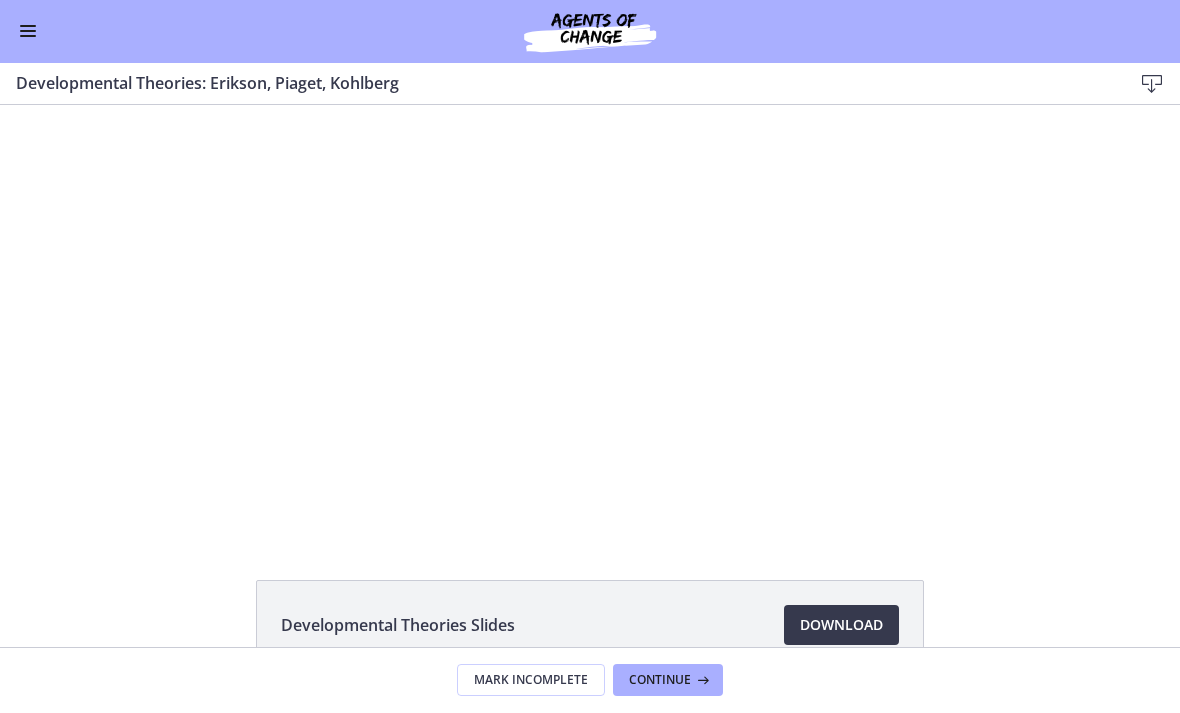 scroll, scrollTop: 0, scrollLeft: 0, axis: both 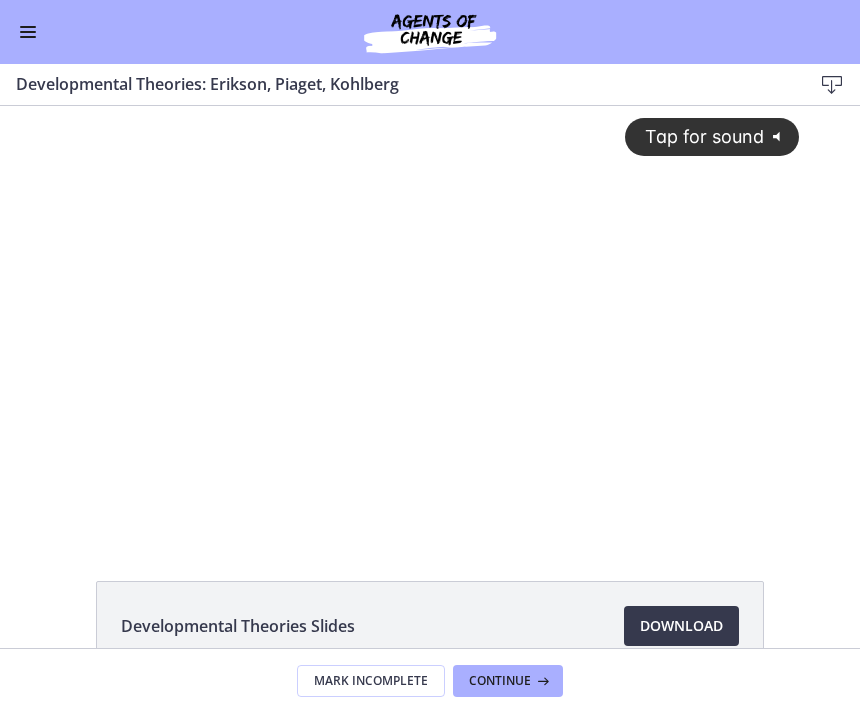 click at bounding box center (28, 32) 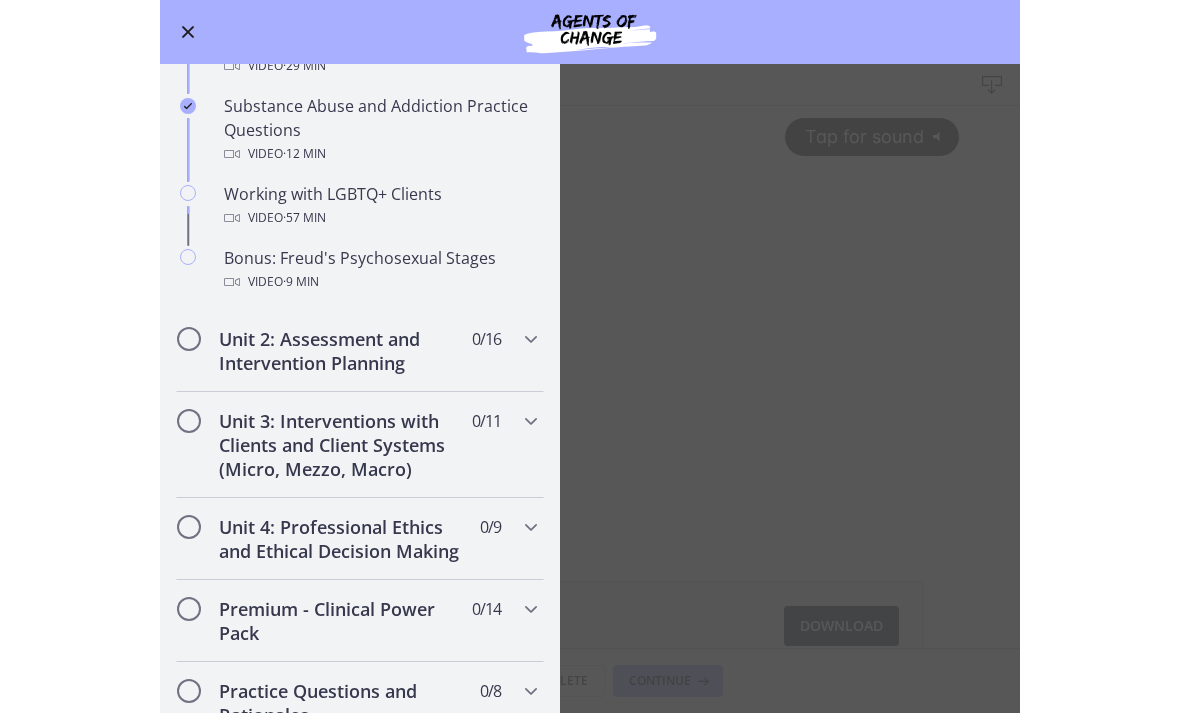 scroll, scrollTop: 1247, scrollLeft: 0, axis: vertical 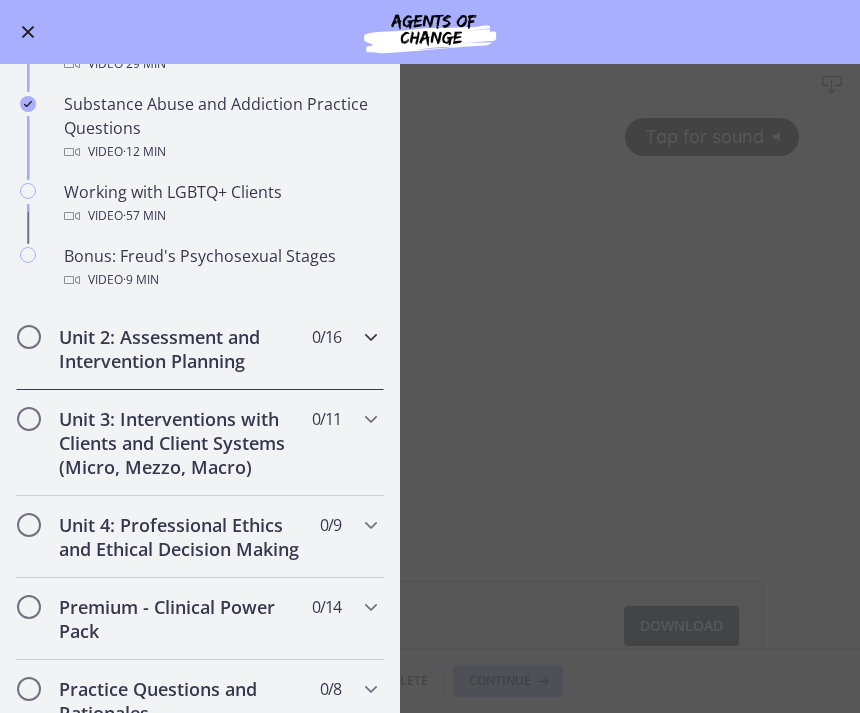 click at bounding box center (29, 337) 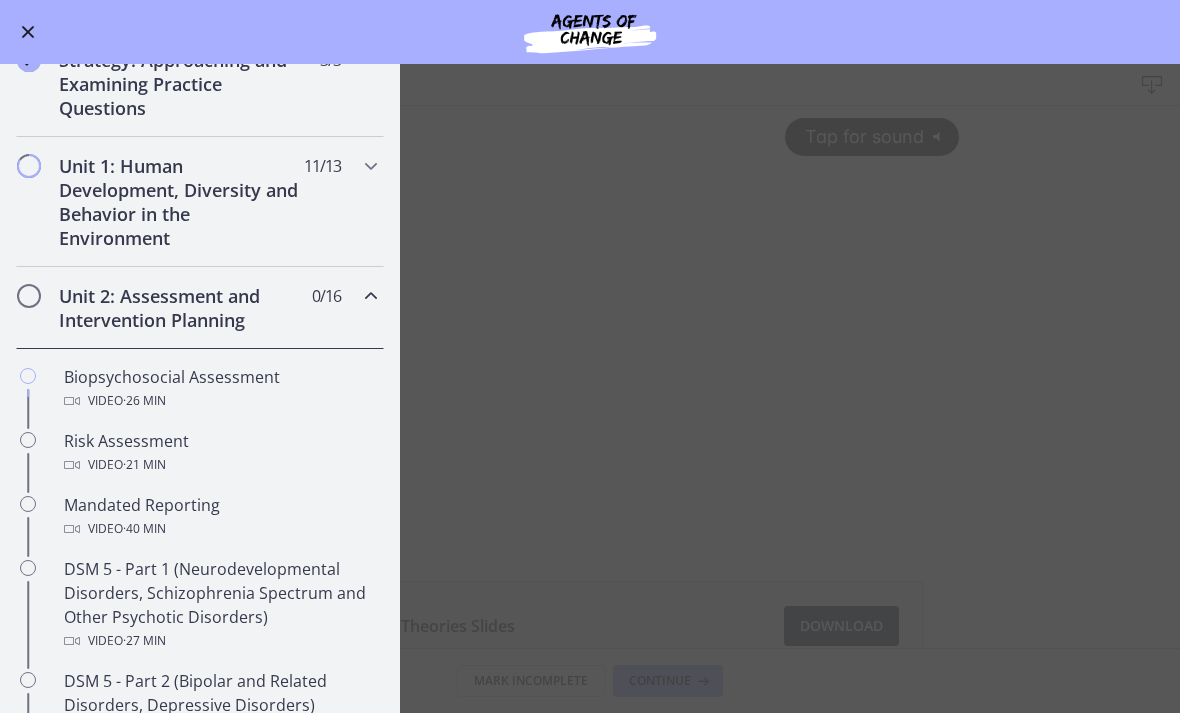 scroll, scrollTop: 343, scrollLeft: 0, axis: vertical 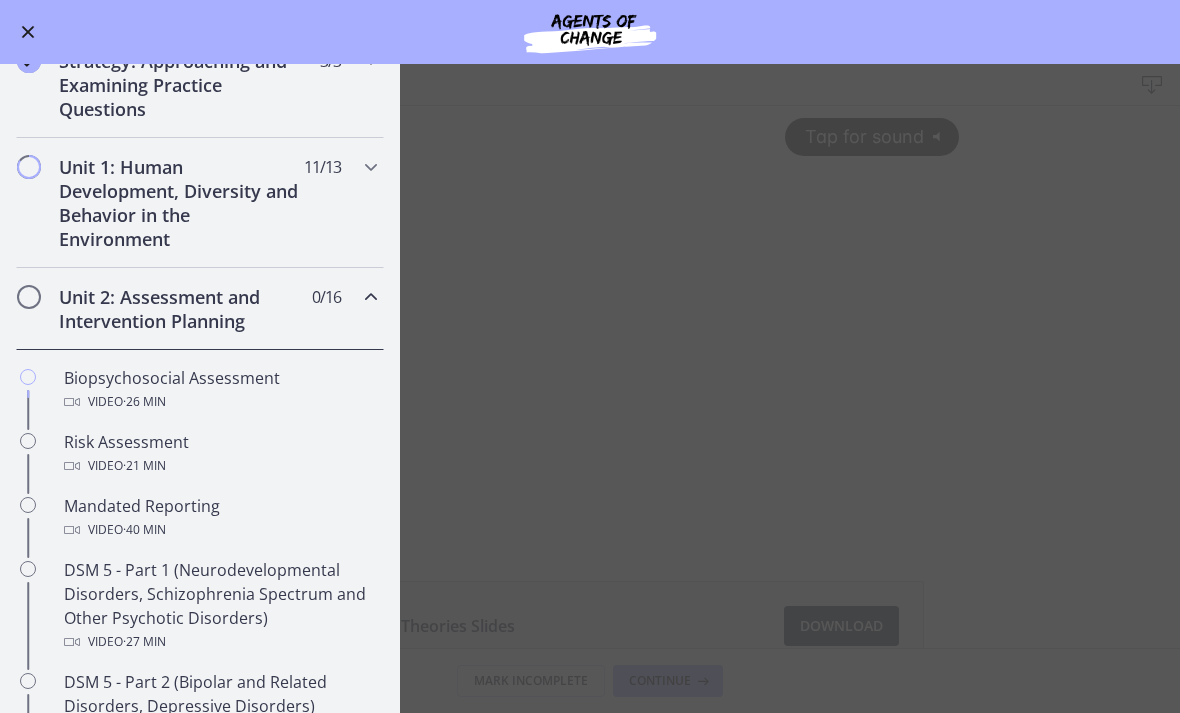 click on "Unit 2: Assessment and Intervention Planning
0  /  16
Completed" at bounding box center (200, 309) 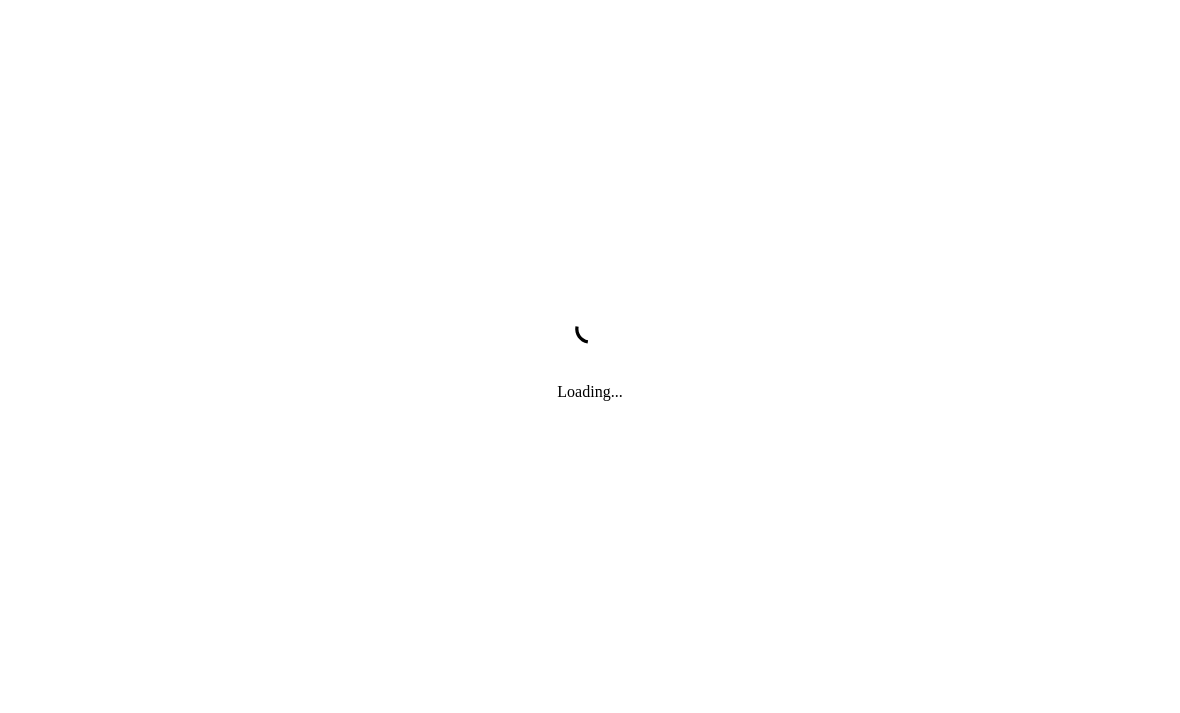scroll, scrollTop: 0, scrollLeft: 0, axis: both 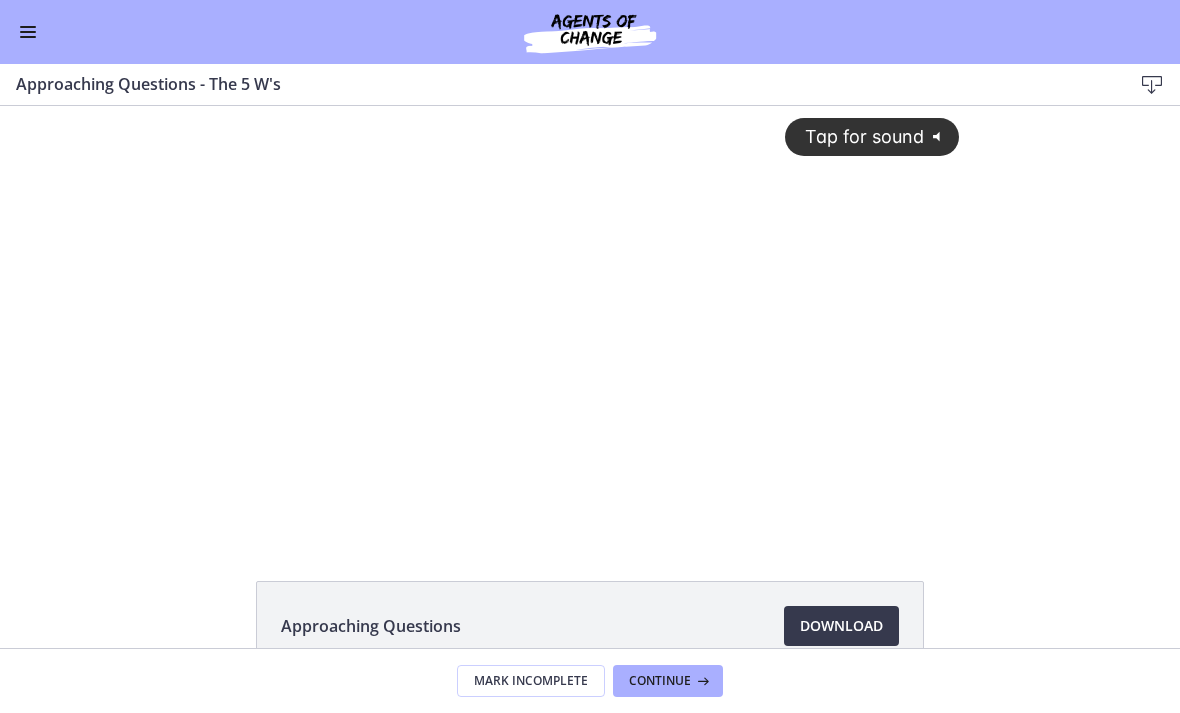 click at bounding box center (28, 32) 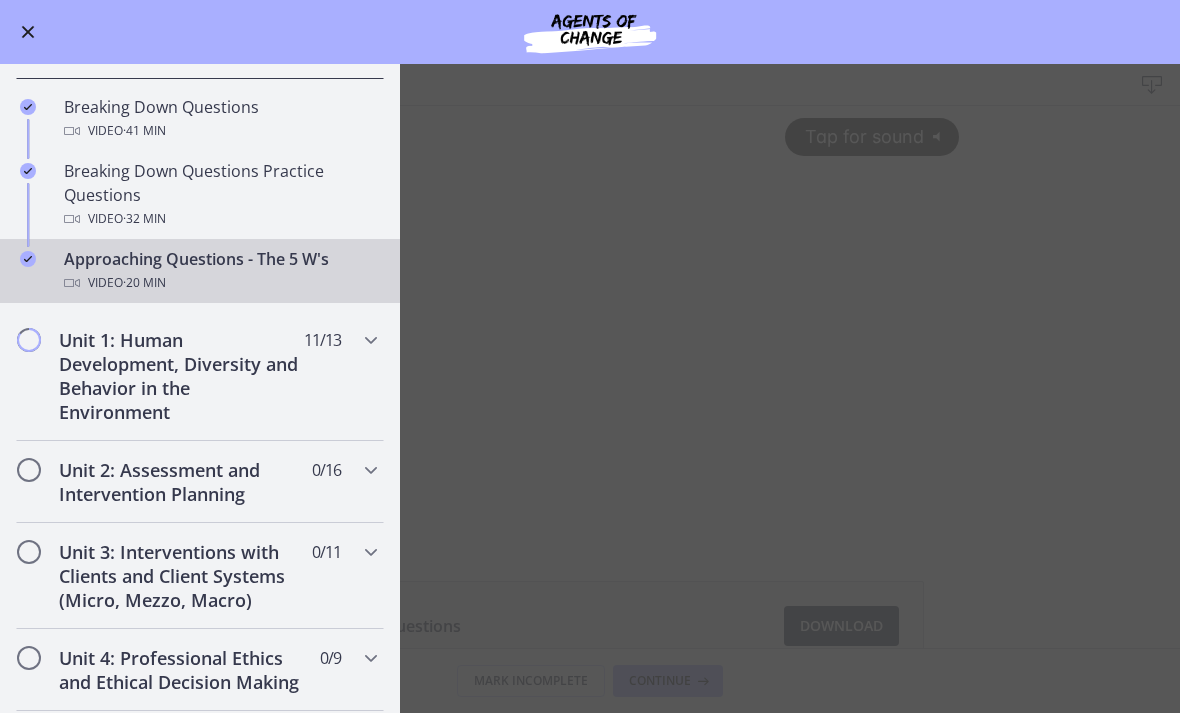 scroll, scrollTop: 399, scrollLeft: 0, axis: vertical 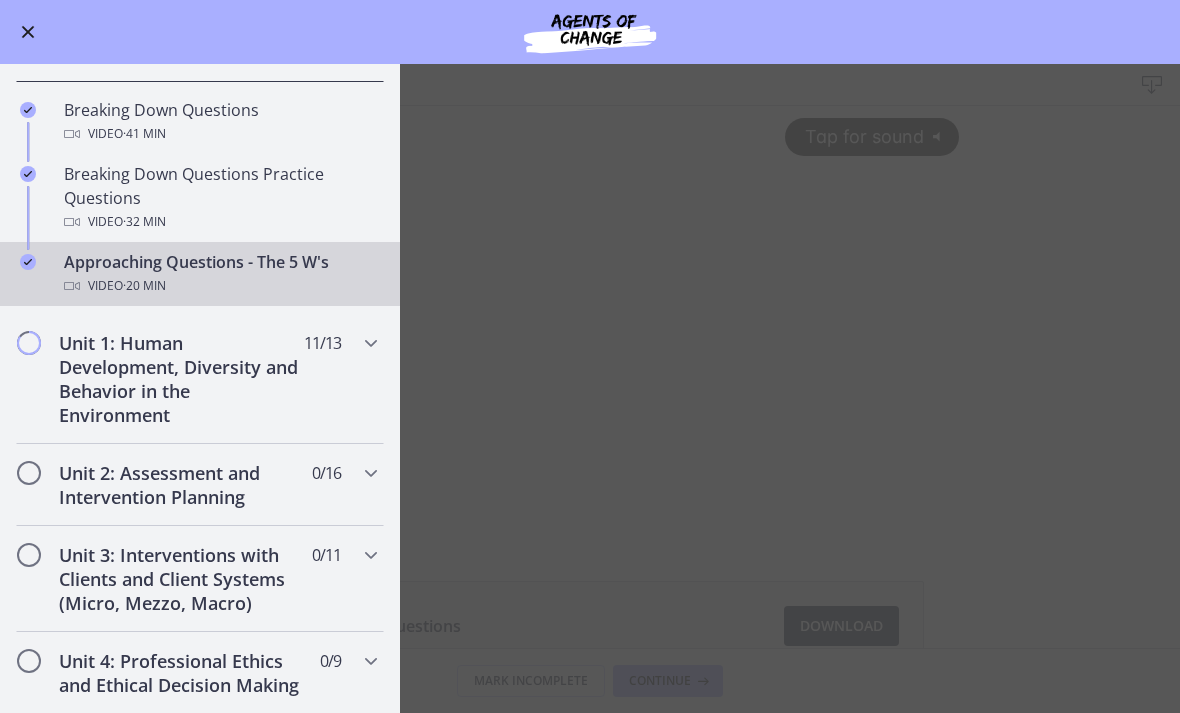 click on "Approaching Questions - The 5 W's
Download
Enable fullscreen
Approaching Questions
Download
Opens in a new window
Mark Incomplete
Continue" at bounding box center [590, 388] 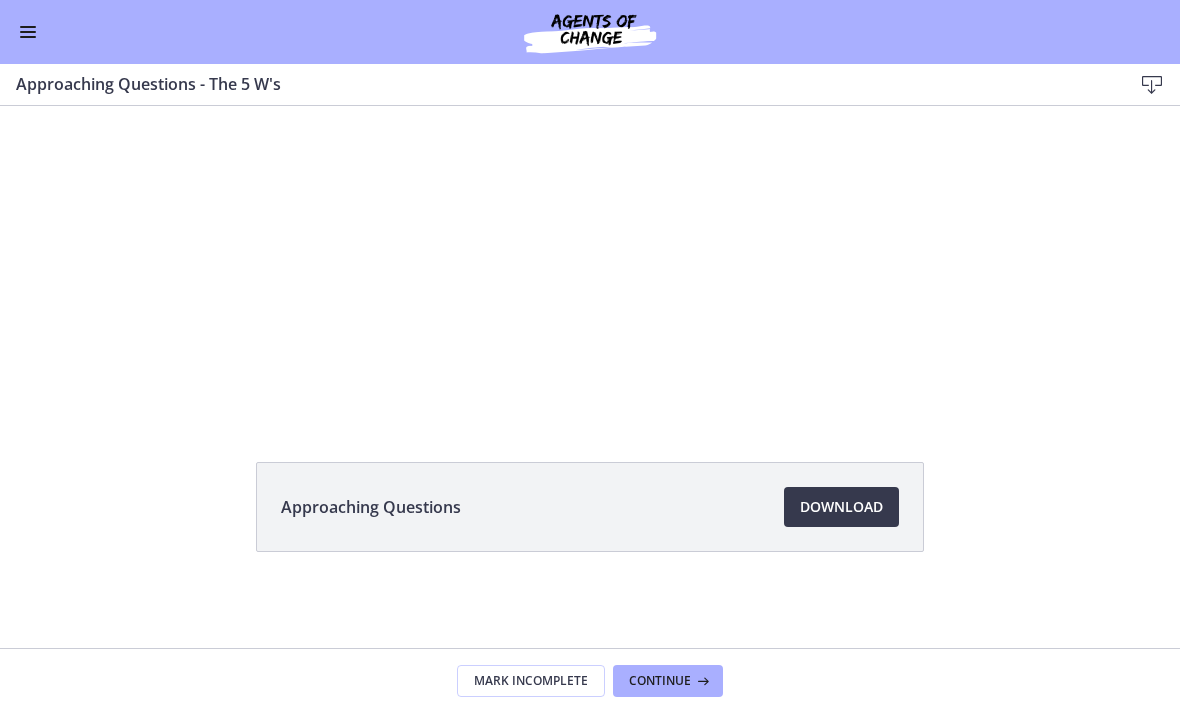 scroll, scrollTop: 119, scrollLeft: 0, axis: vertical 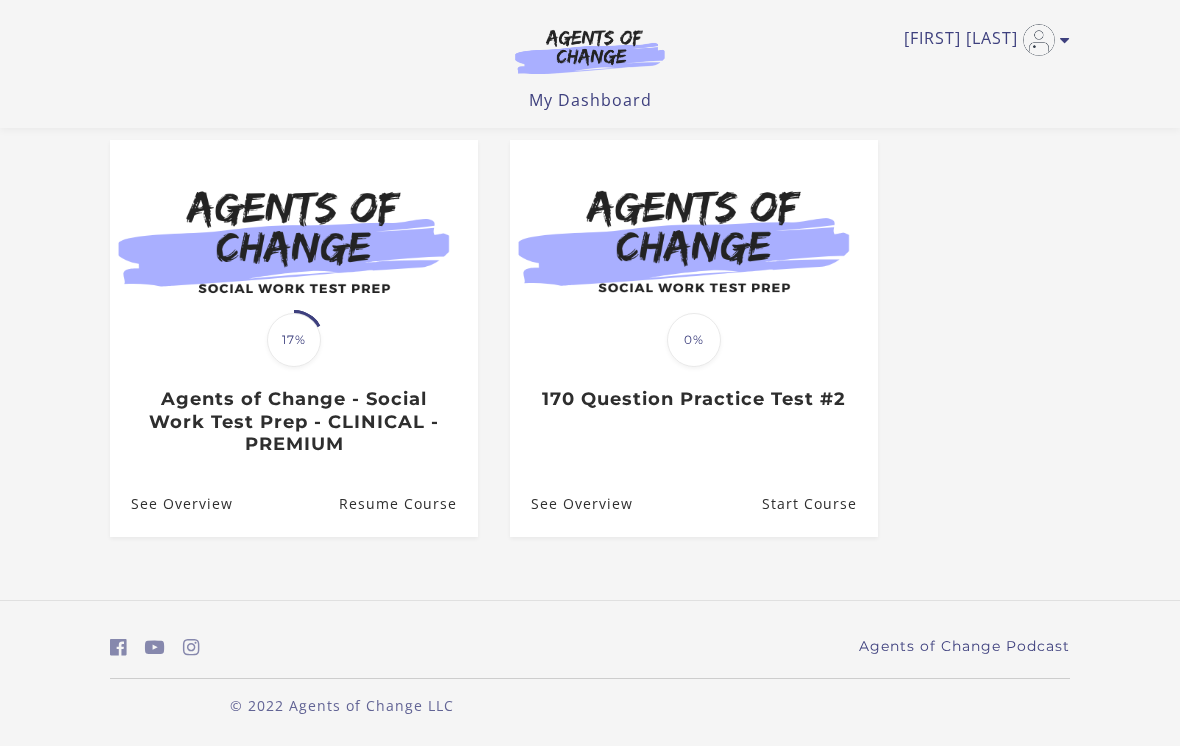 click on "Resume Course" at bounding box center [408, 503] 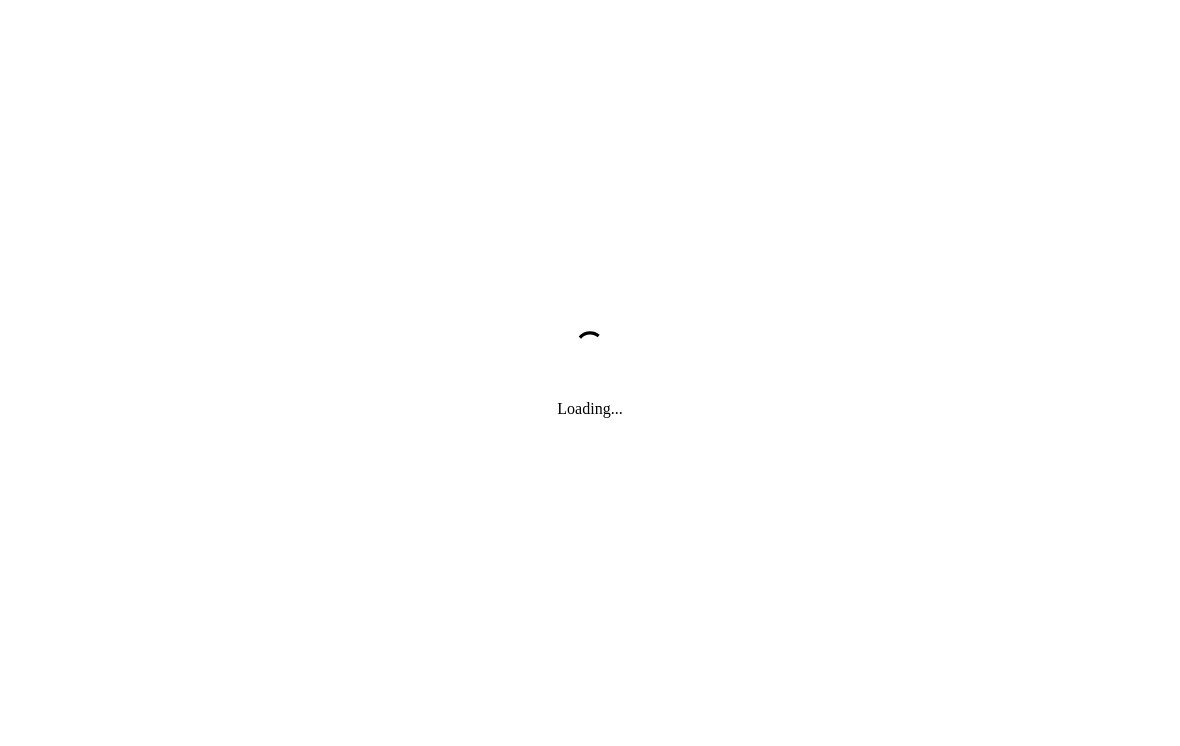 scroll, scrollTop: 0, scrollLeft: 0, axis: both 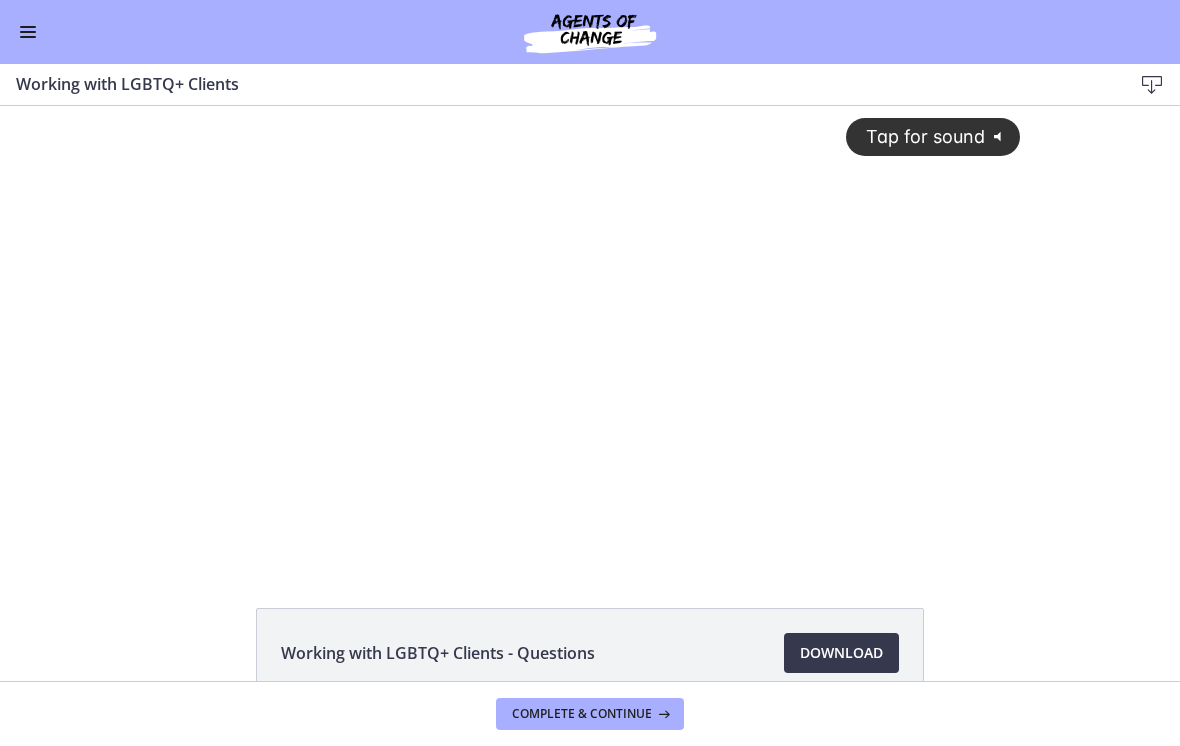 click at bounding box center [28, 32] 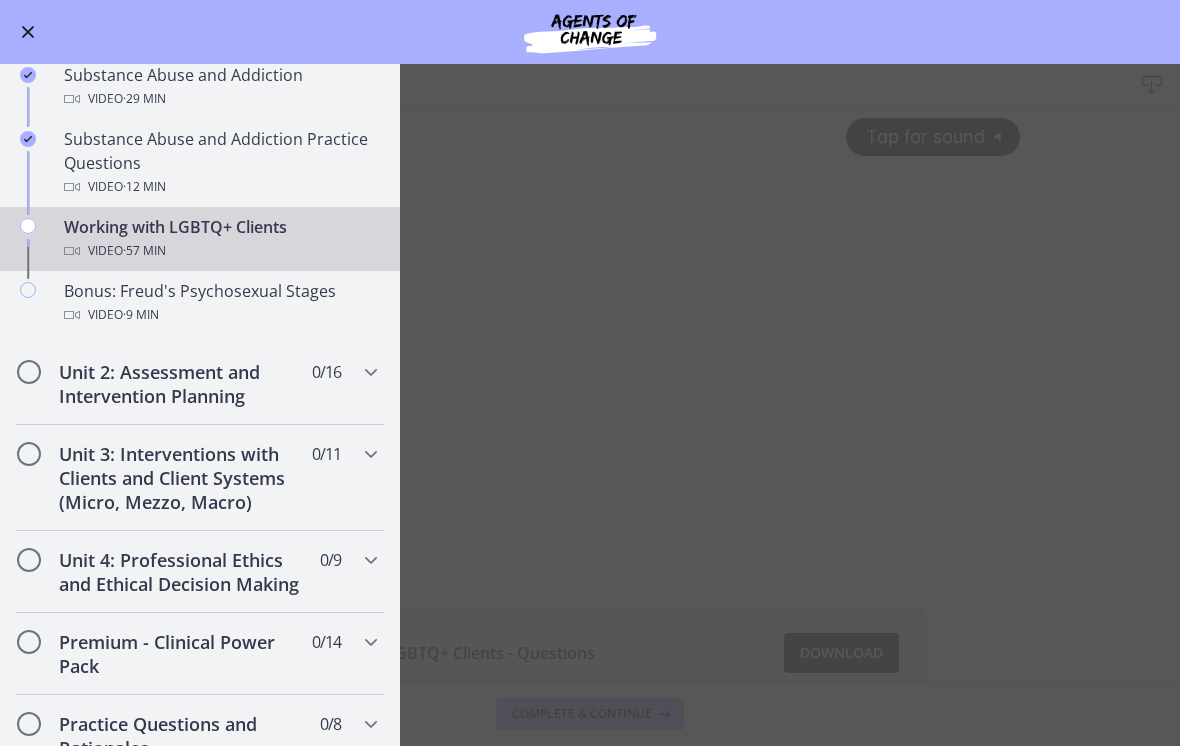 scroll, scrollTop: 1213, scrollLeft: 0, axis: vertical 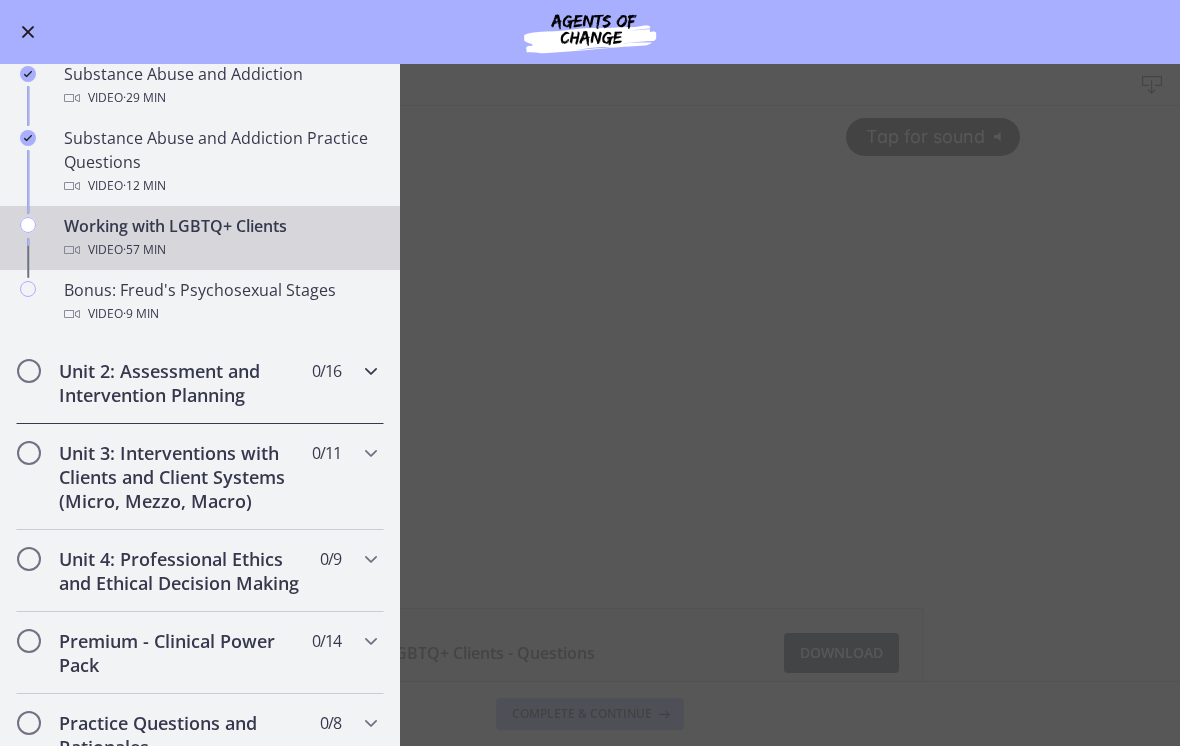 click at bounding box center (29, 371) 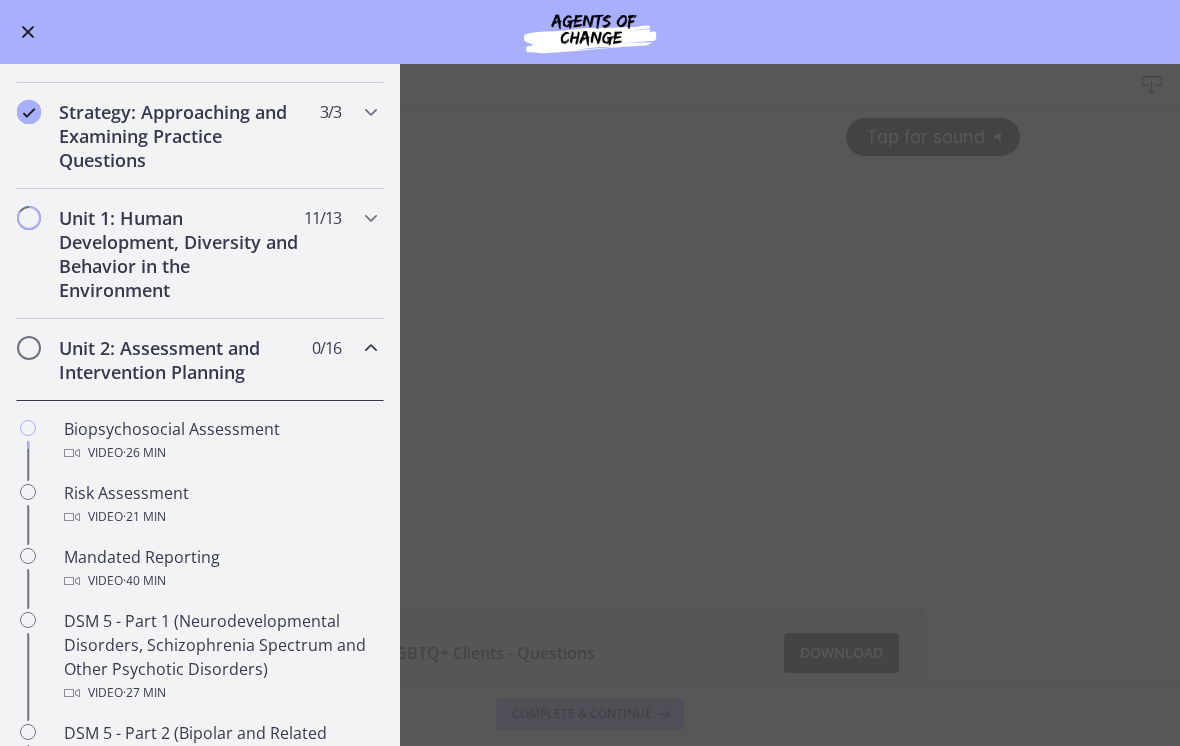 scroll, scrollTop: 290, scrollLeft: 0, axis: vertical 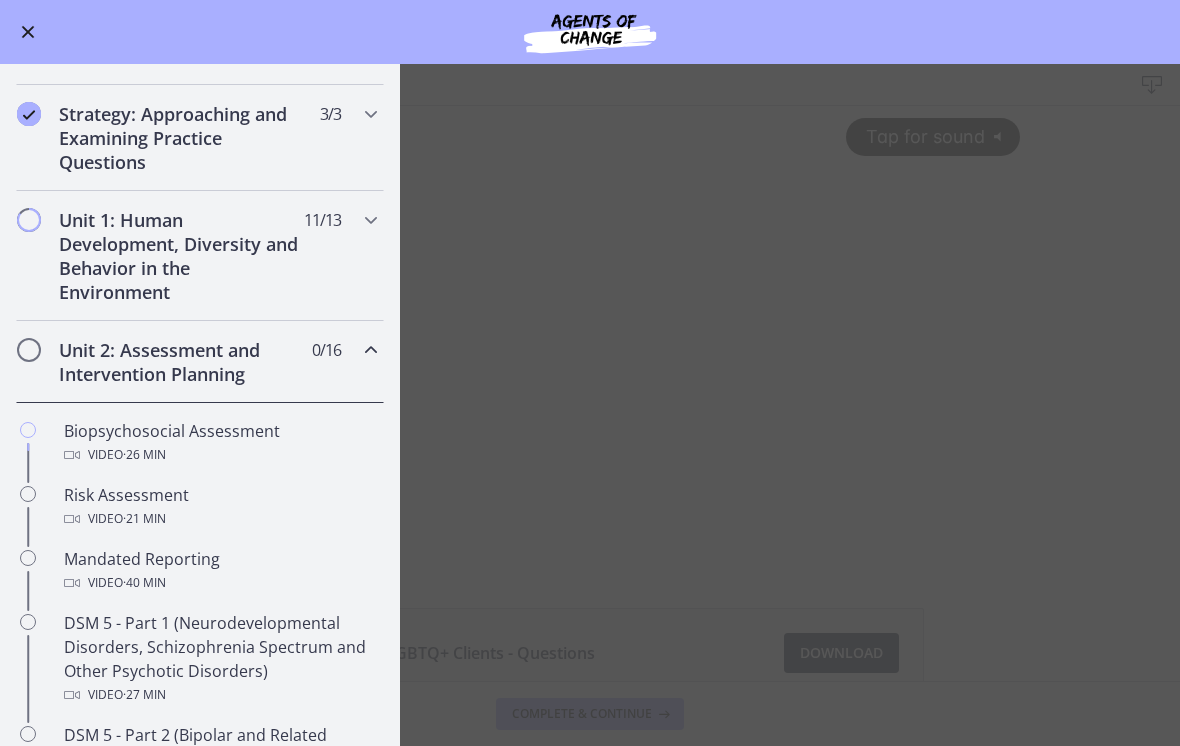 click on "Unit 2: Assessment and Intervention Planning
0  /  16
Completed" at bounding box center (200, 362) 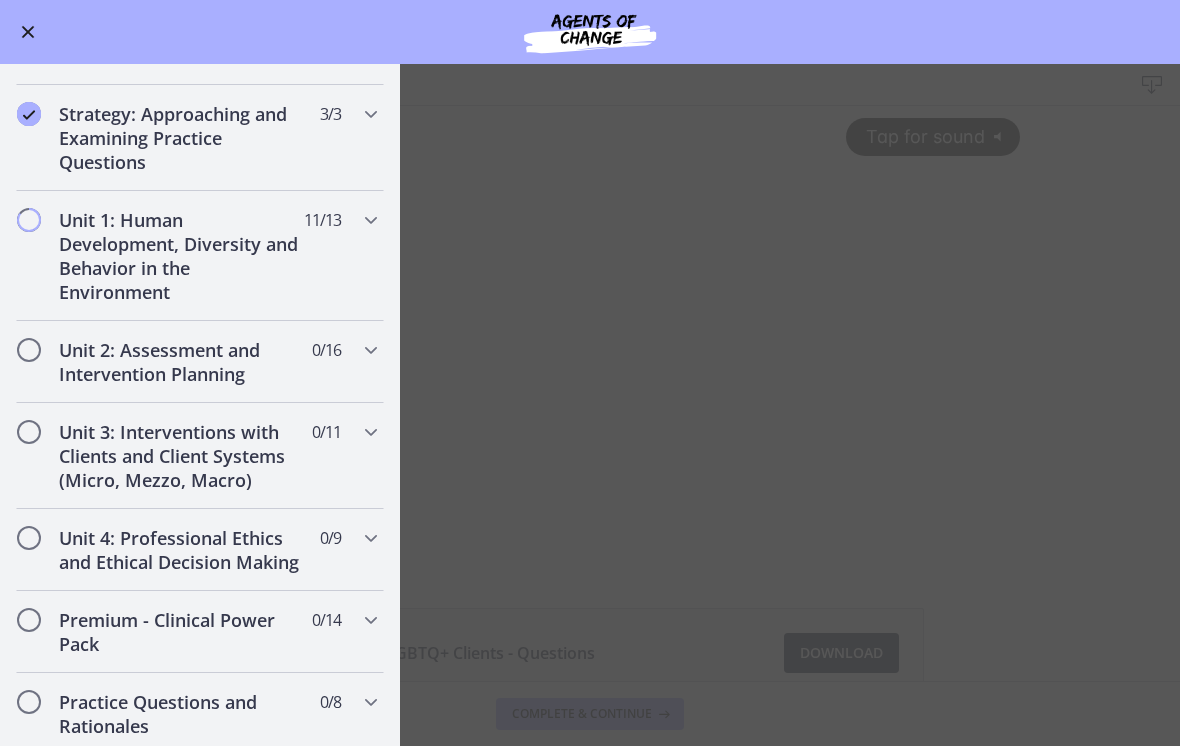 click at bounding box center (28, 32) 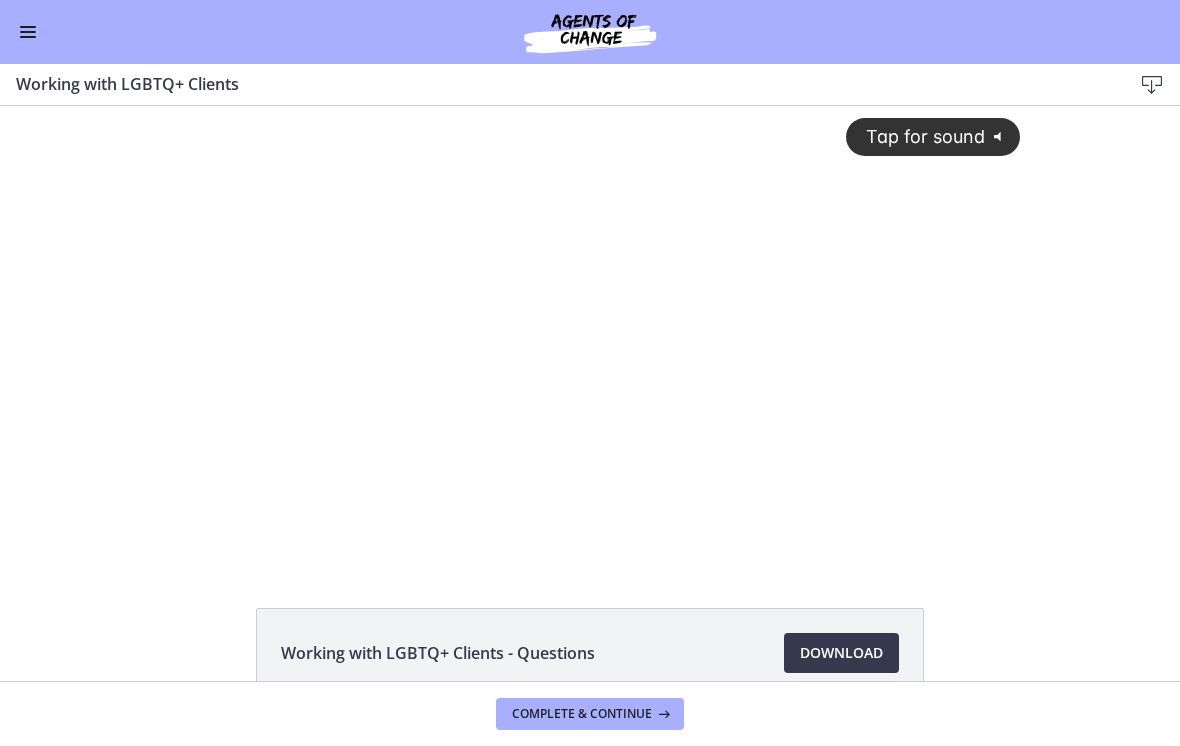 click on "Complete & continue" at bounding box center [582, 714] 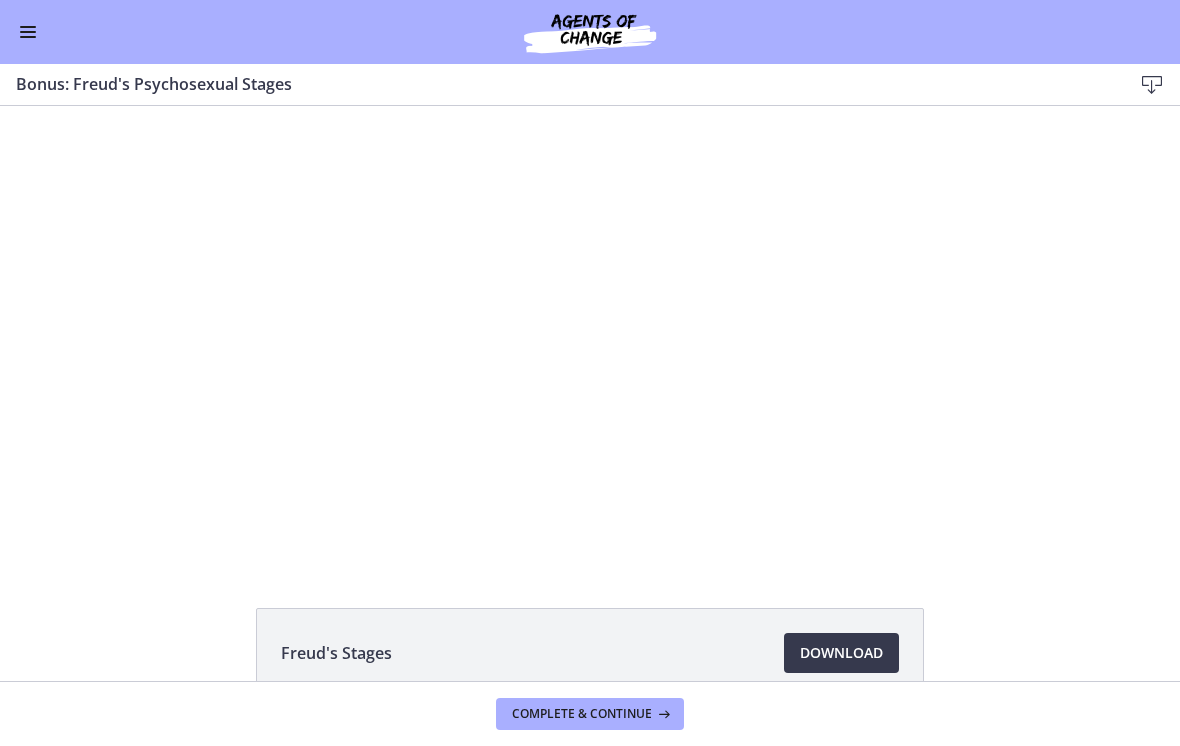 scroll, scrollTop: 0, scrollLeft: 0, axis: both 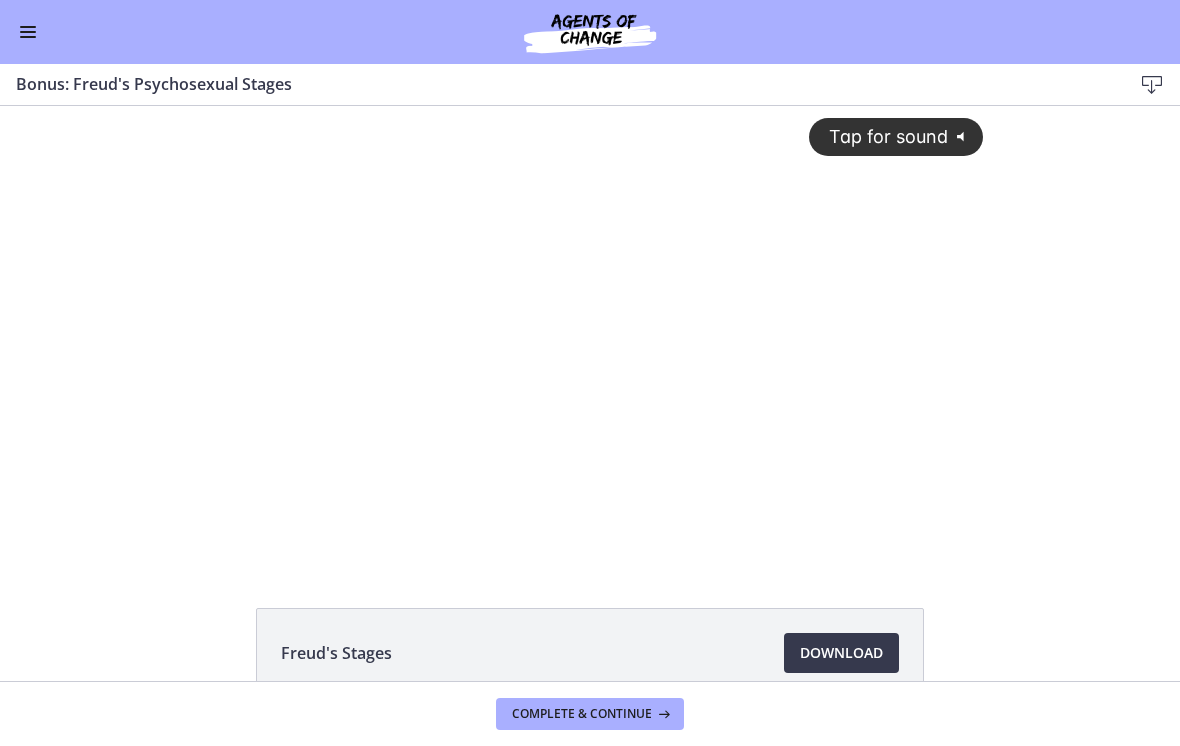 click on "Complete & continue" at bounding box center (590, 714) 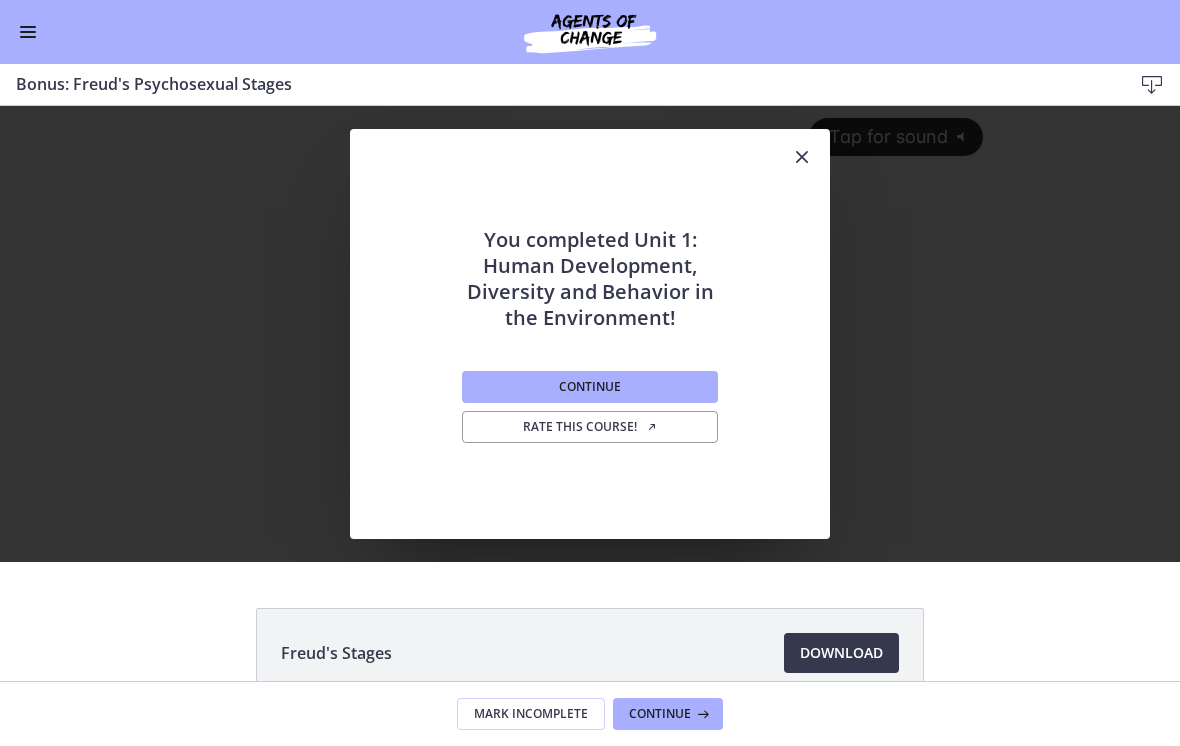 click on "Continue" at bounding box center [590, 387] 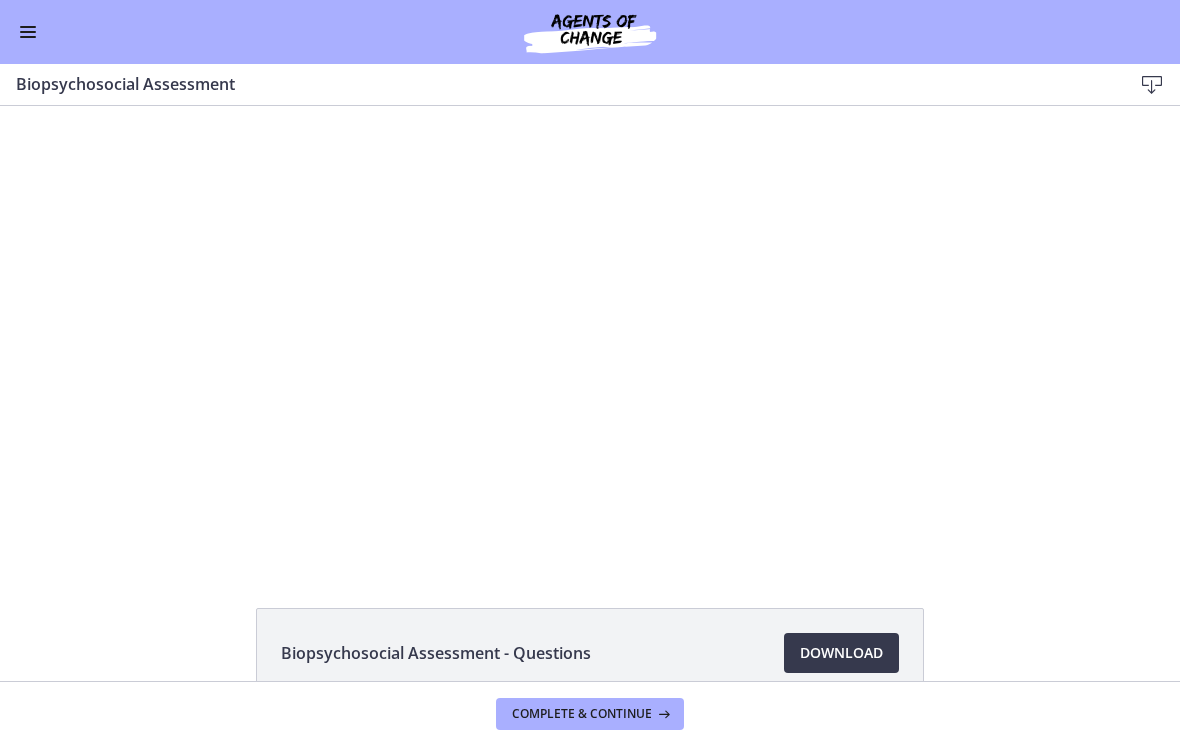 scroll, scrollTop: 0, scrollLeft: 0, axis: both 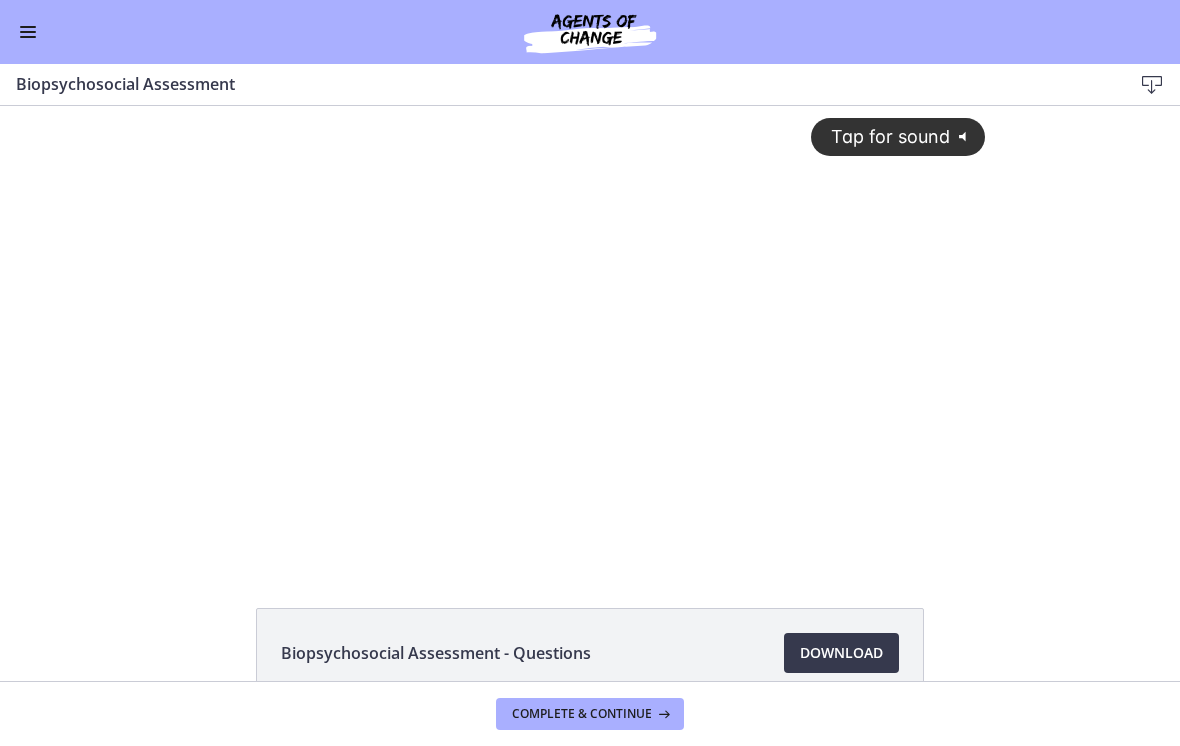 click on "Download
Opens in a new window" at bounding box center [841, 653] 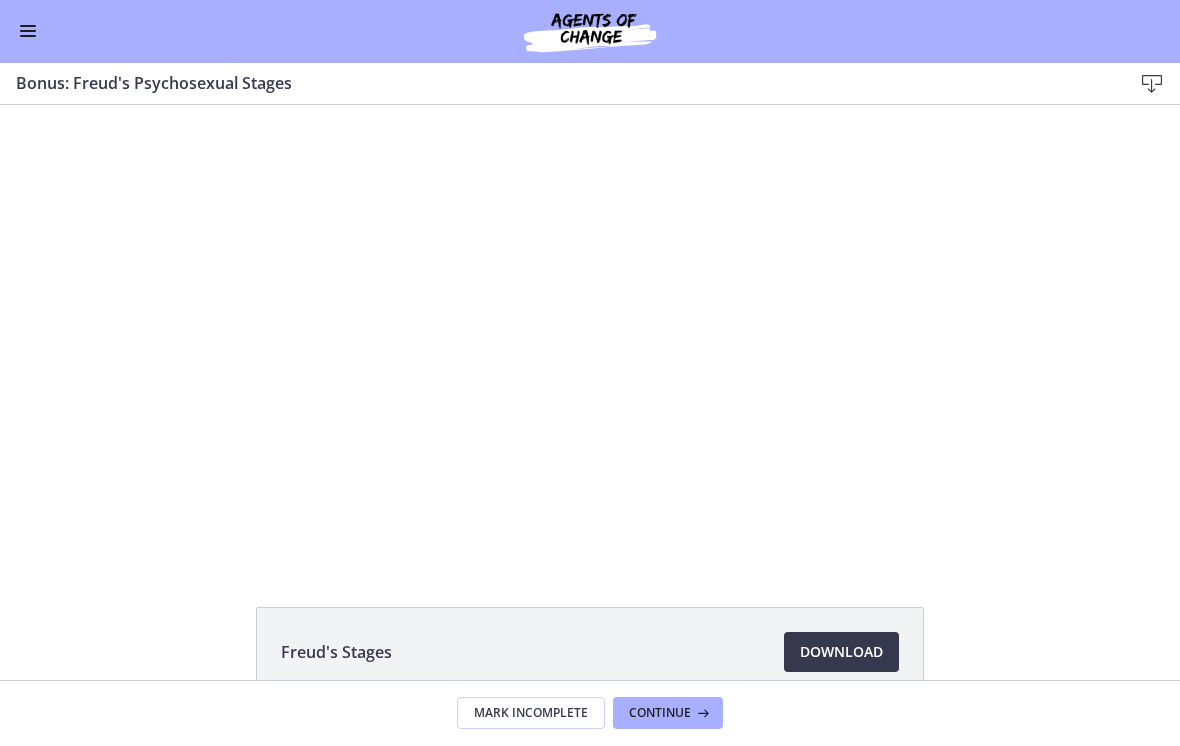 scroll, scrollTop: 0, scrollLeft: 0, axis: both 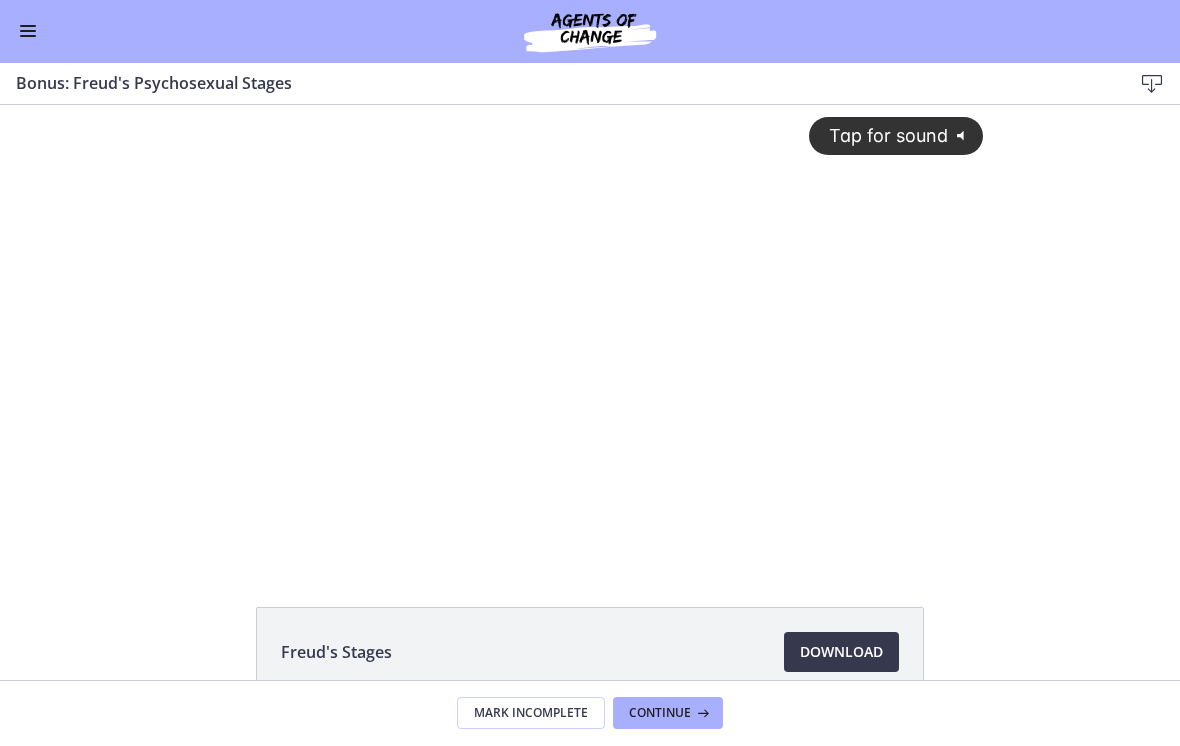 click on "Tap for sound
@keyframes VOLUME_SMALL_WAVE_FLASH {
0% { opacity: 0; }
33% { opacity: 1; }
66% { opacity: 1; }
100% { opacity: 0; }
}
@keyframes VOLUME_LARGE_WAVE_FLASH {
0% { opacity: 0; }
33% { opacity: 1; }
66% { opacity: 1; }
100% { opacity: 0; }
}
.volume__small-wave {
animation: VOLUME_SMALL_WAVE_FLASH 2s infinite;
opacity: 0;
}
.volume__large-wave {
animation: VOLUME_LARGE_WAVE_FLASH 2s infinite .3s;
opacity: 0;
}" at bounding box center (896, 135) 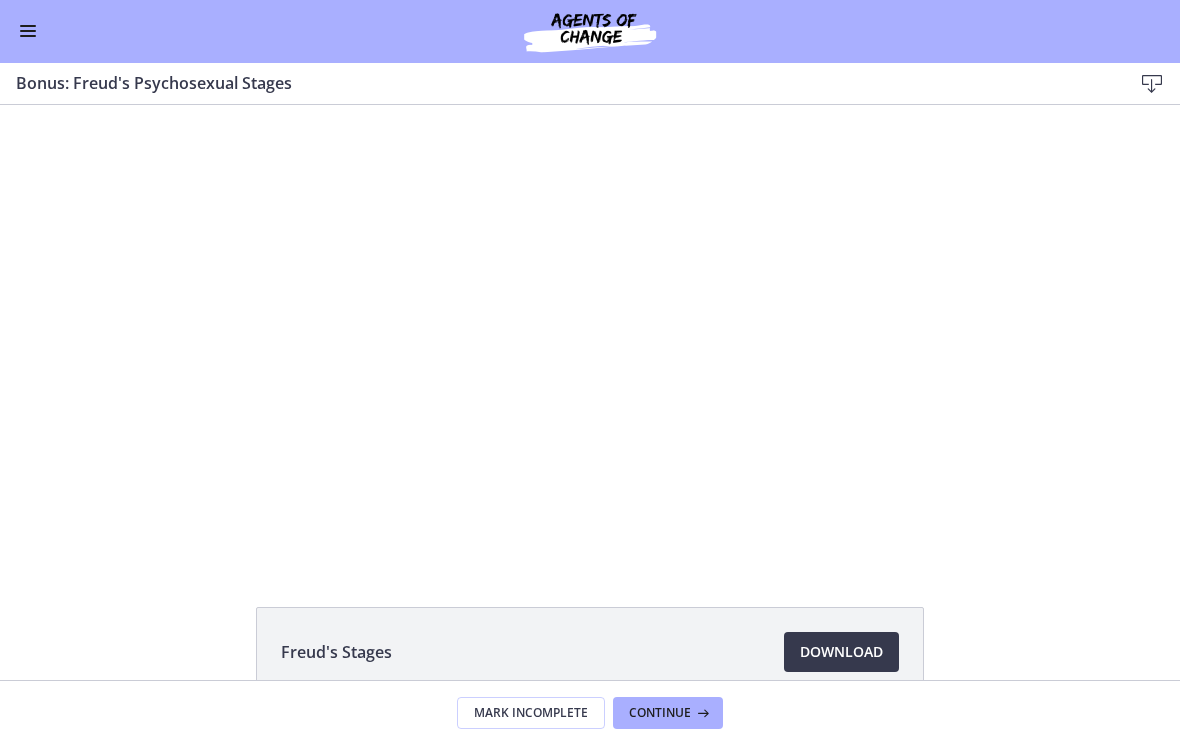 click on "Tap for sound
@keyframes VOLUME_SMALL_WAVE_FLASH {
0% { opacity: 0; }
33% { opacity: 1; }
66% { opacity: 1; }
100% { opacity: 0; }
}
@keyframes VOLUME_LARGE_WAVE_FLASH {
0% { opacity: 0; }
33% { opacity: 1; }
66% { opacity: 1; }
100% { opacity: 0; }
}
.volume__small-wave {
animation: VOLUME_SMALL_WAVE_FLASH 2s infinite;
opacity: 0;
}
.volume__large-wave {
animation: VOLUME_LARGE_WAVE_FLASH 2s infinite .3s;
opacity: 0;
}
15 15 0:21" at bounding box center [590, 333] 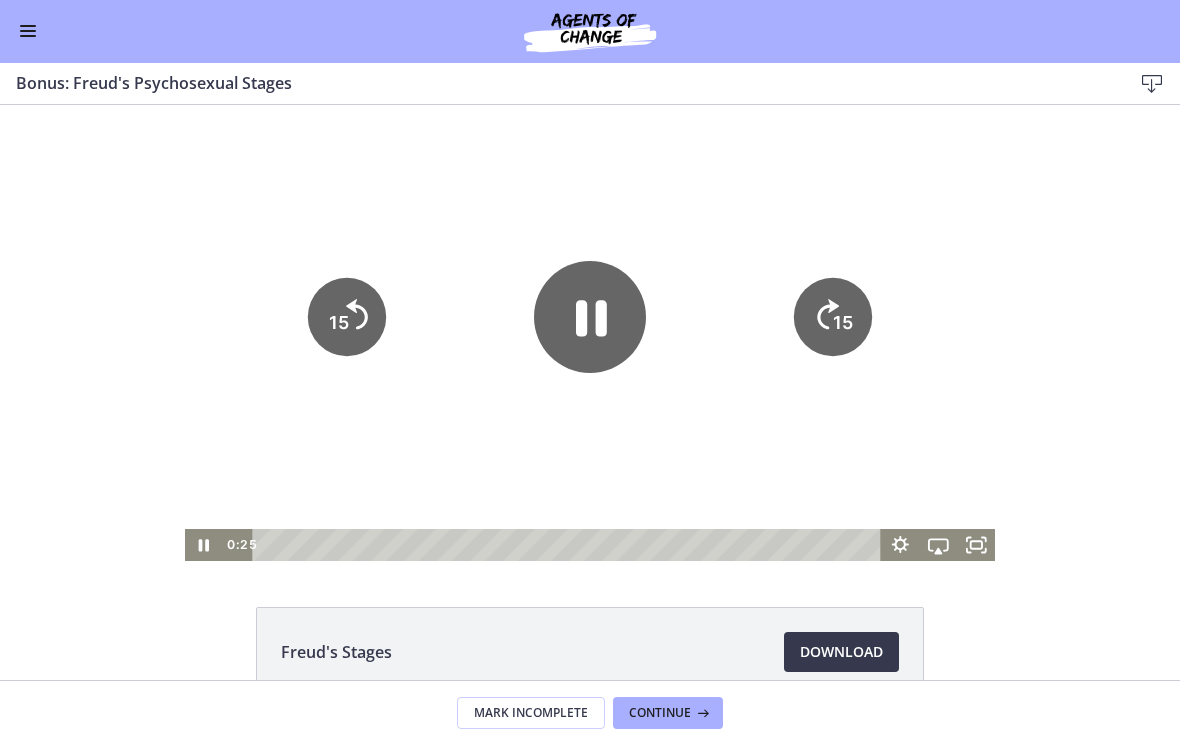 click at bounding box center [590, 333] 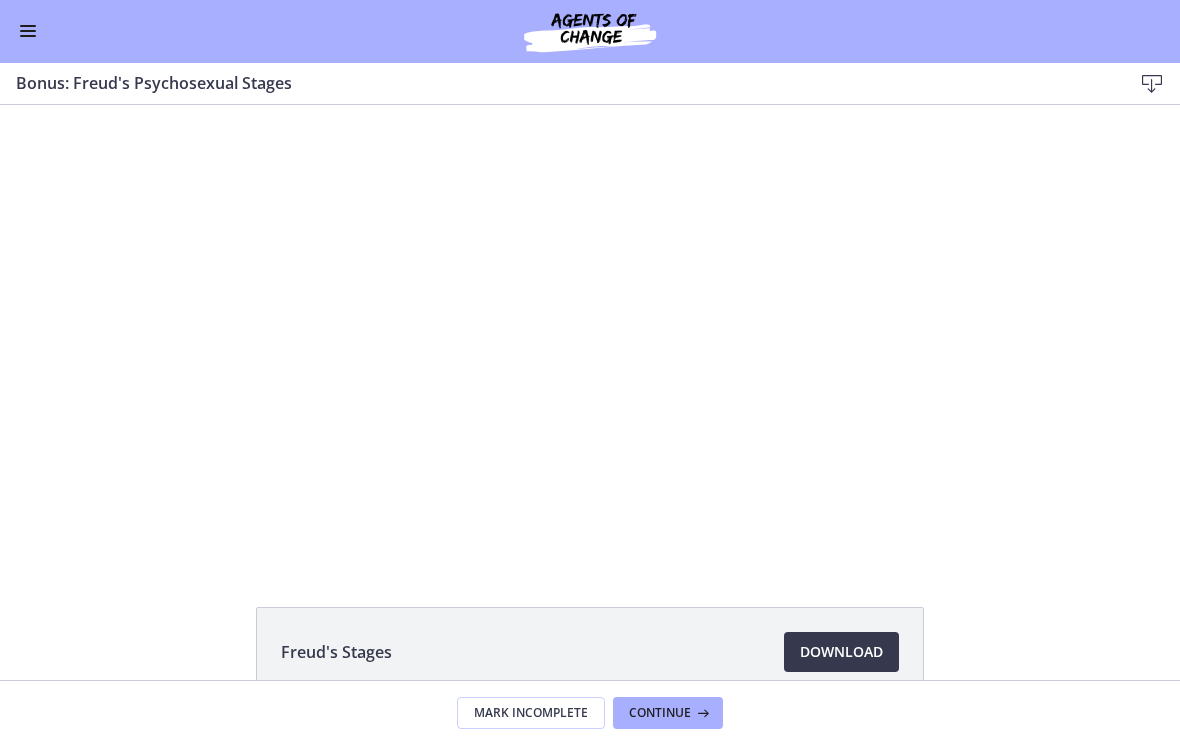 click at bounding box center [590, 333] 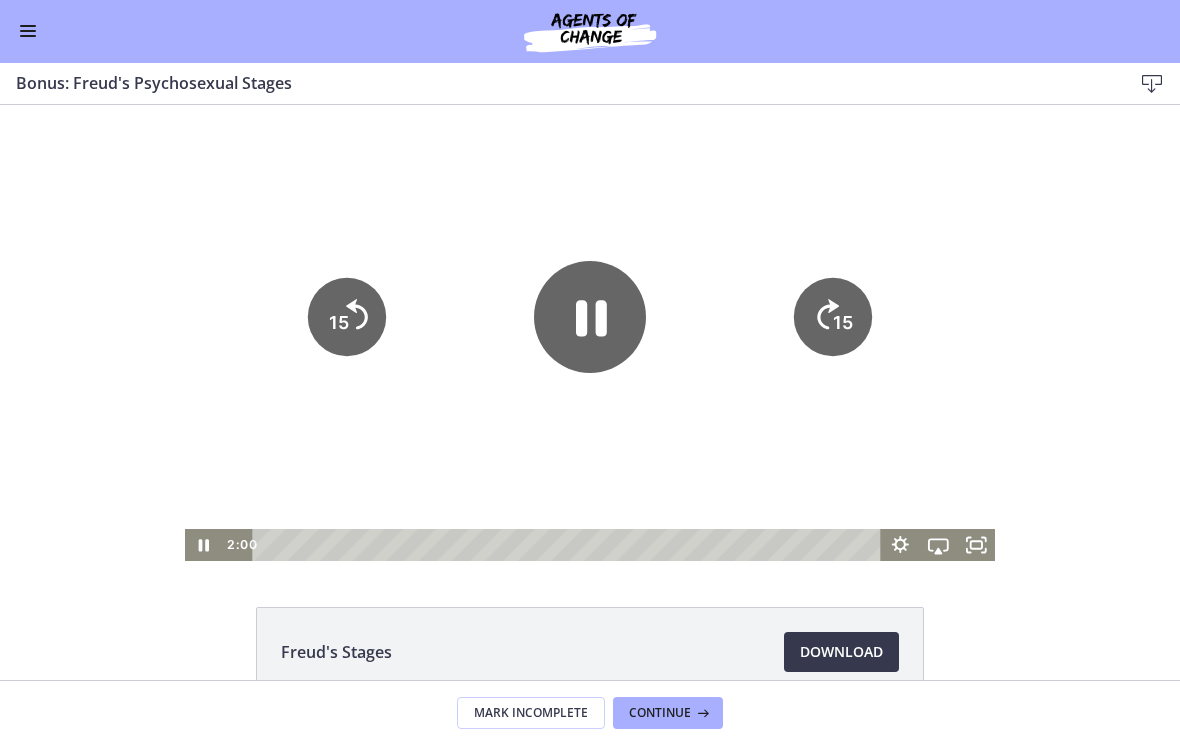 click 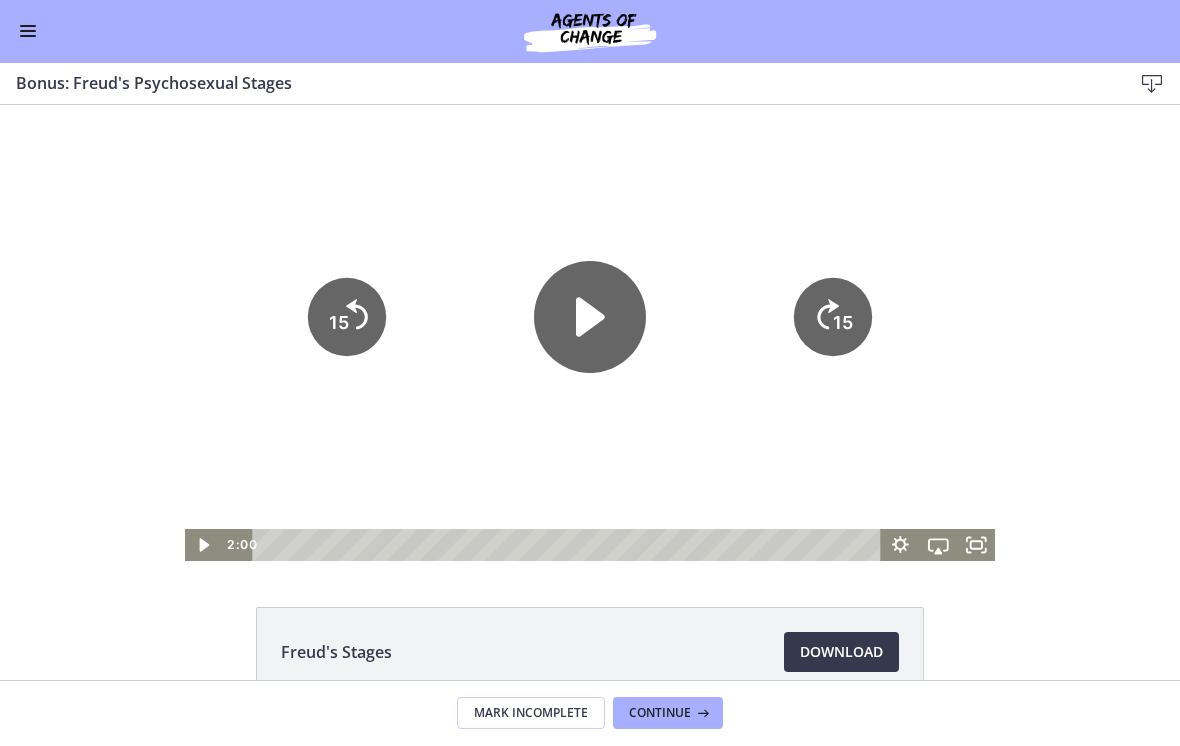 click on "15" 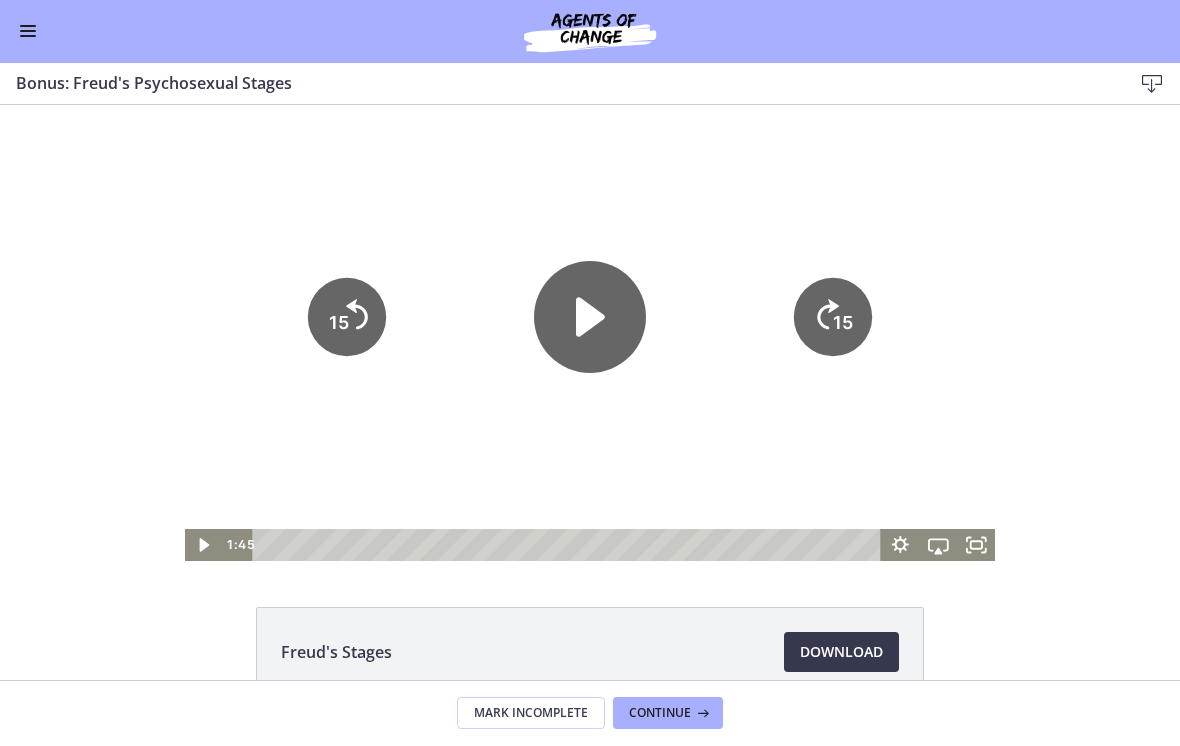 click on "15" 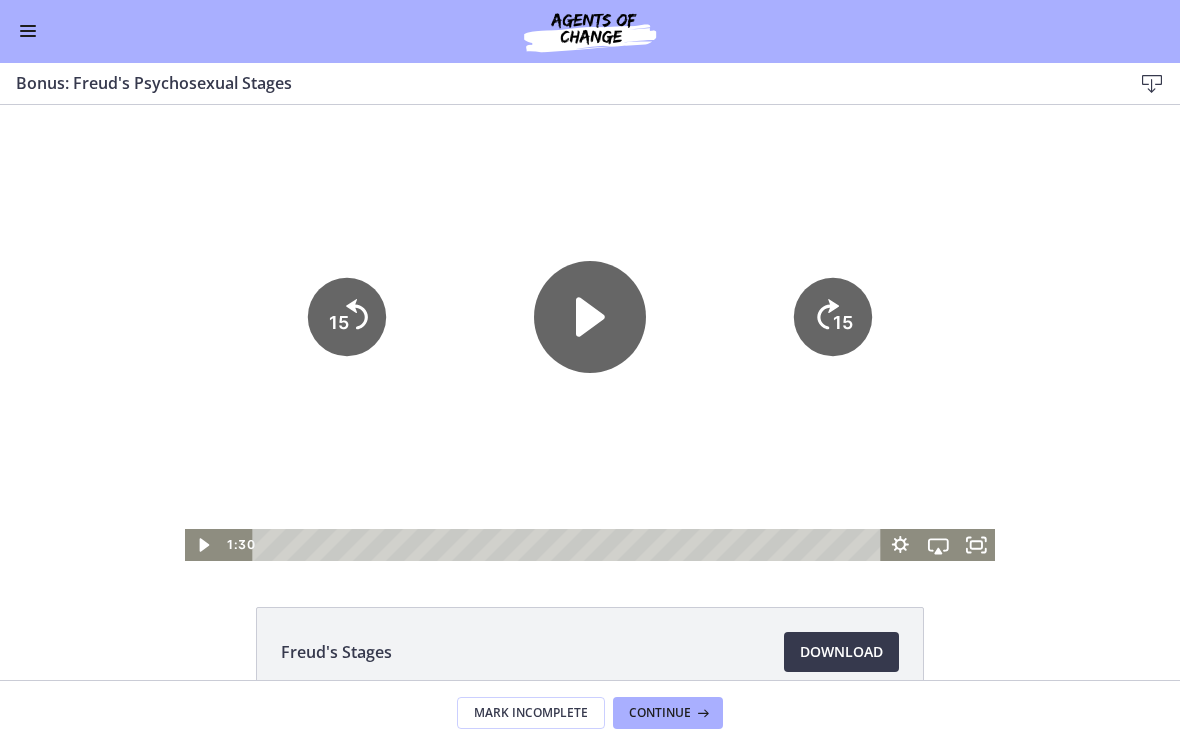 click on "15" 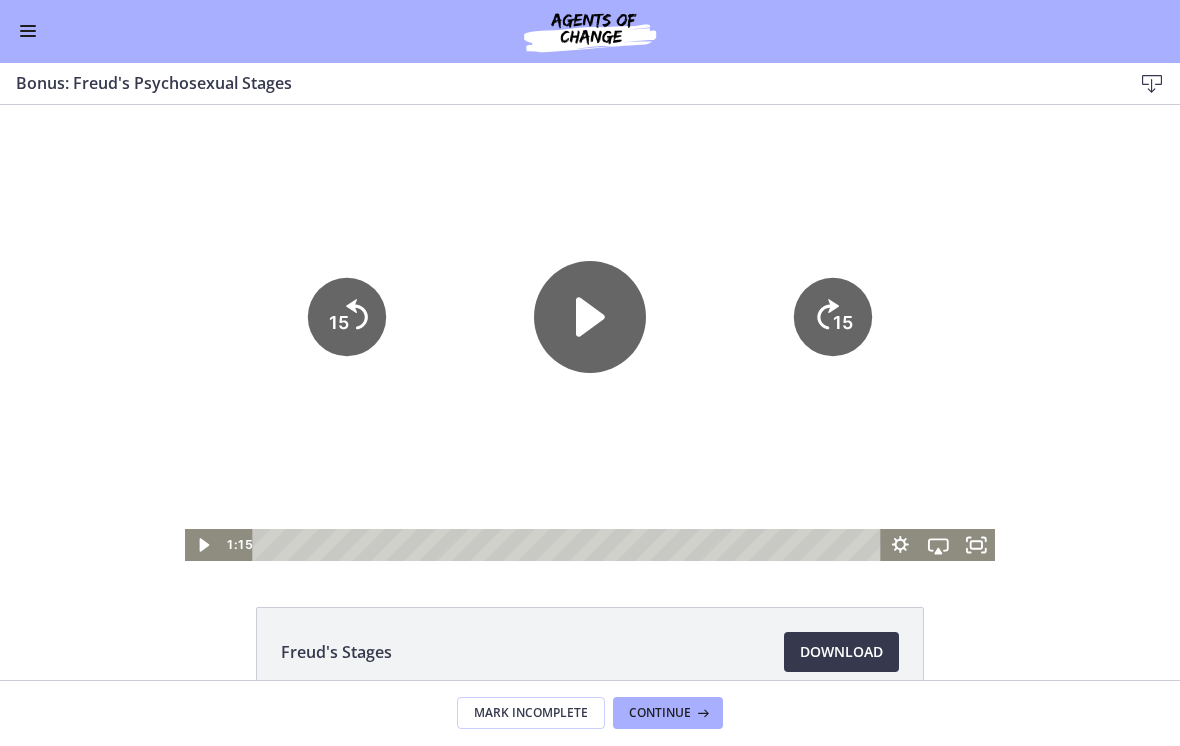 click on "15" 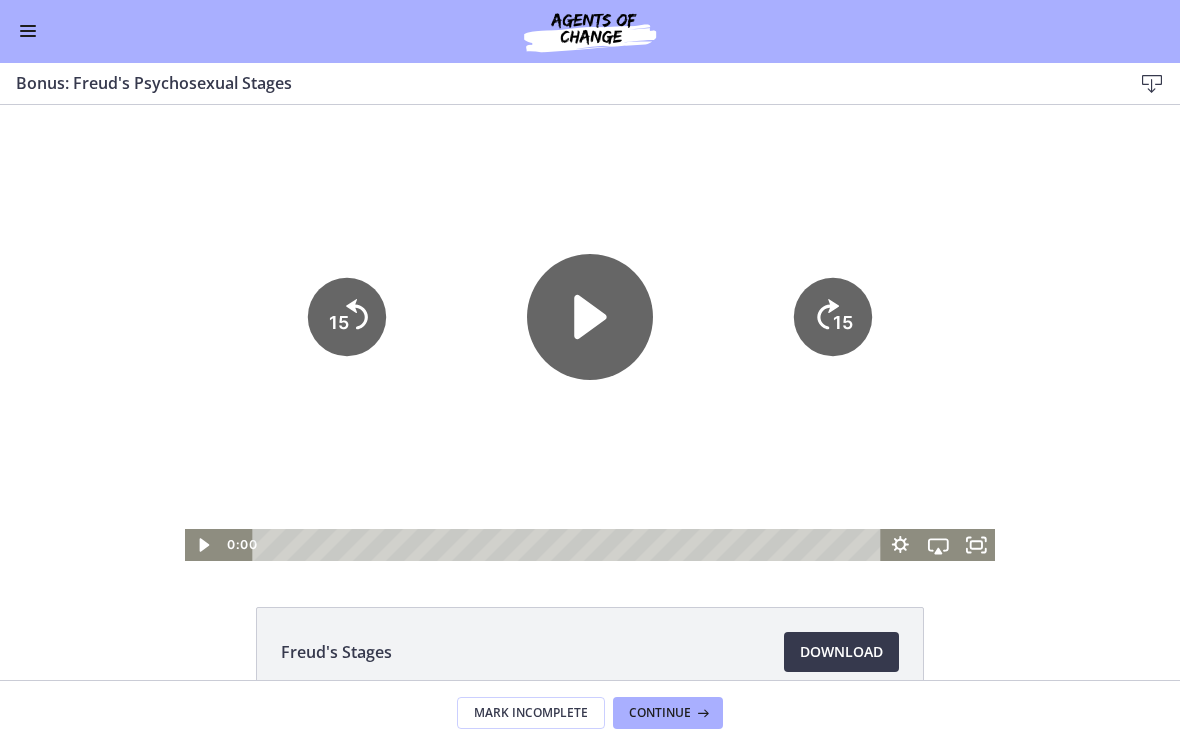 click 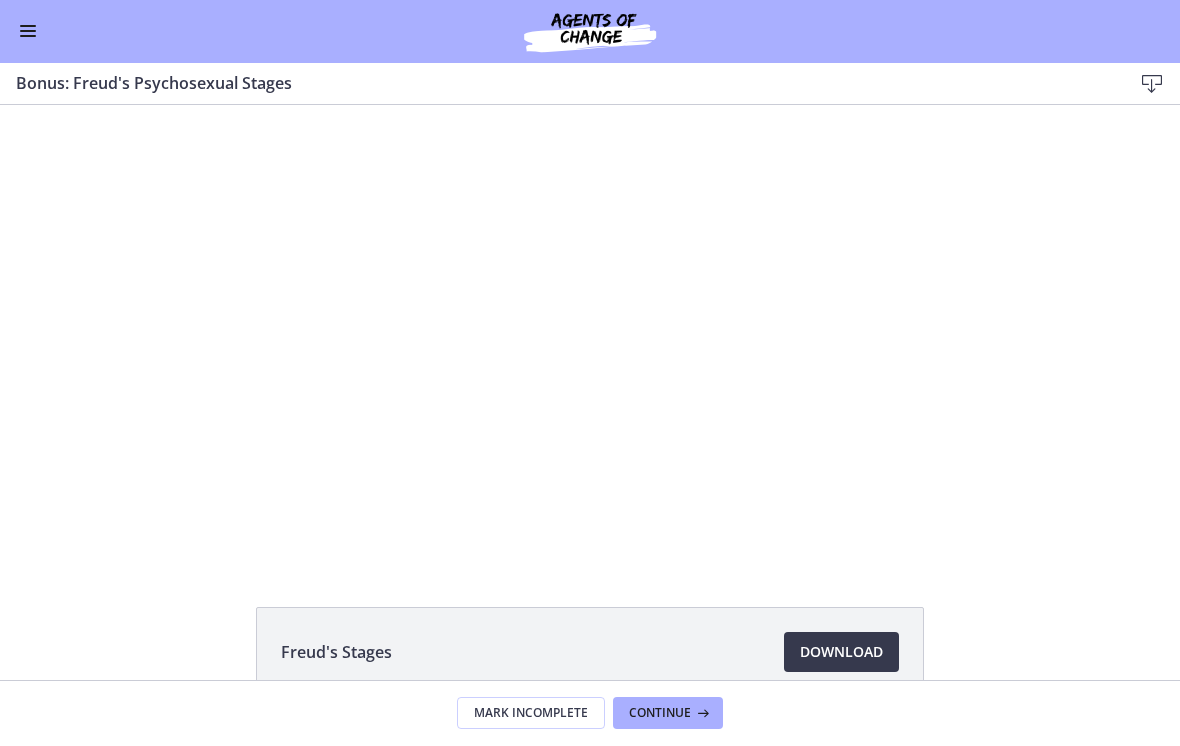 click at bounding box center [590, 333] 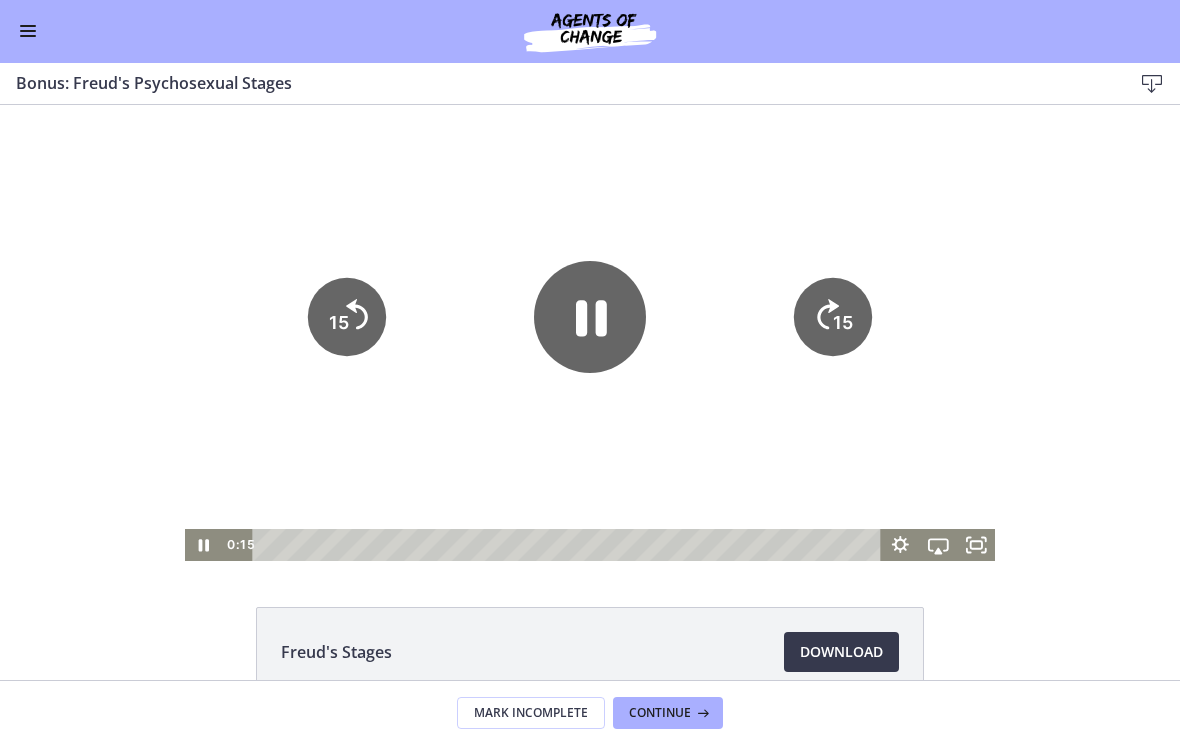 click 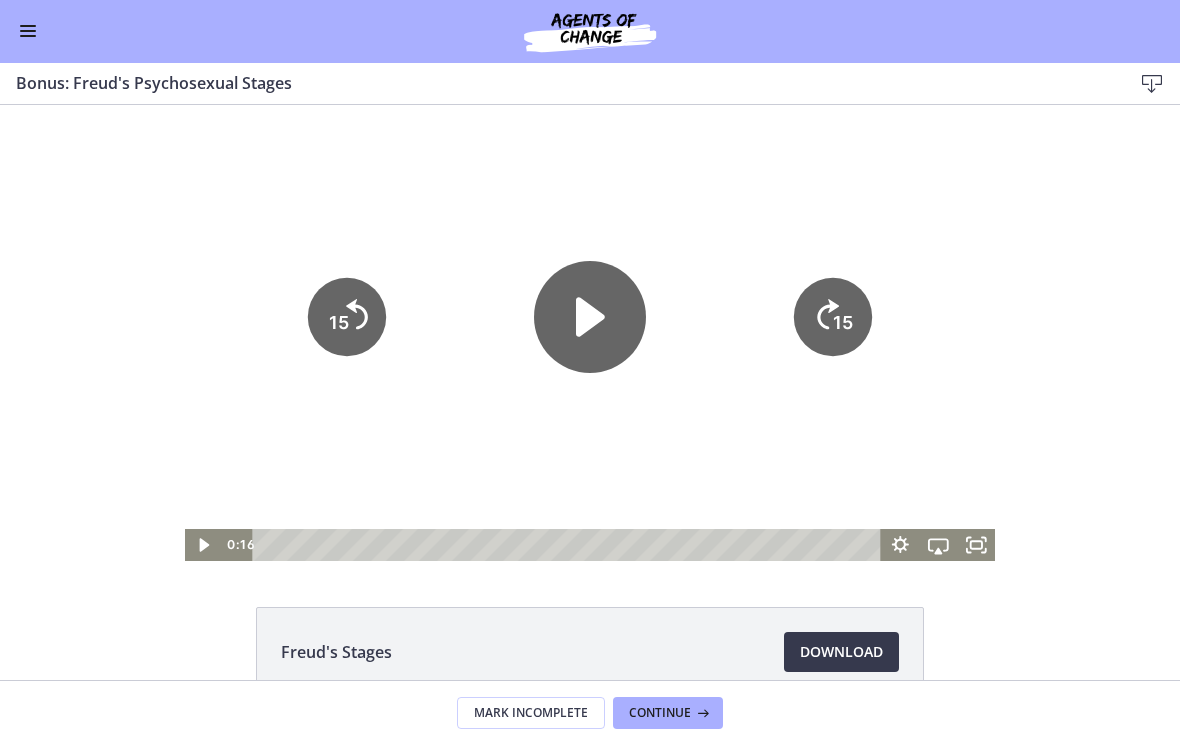 click 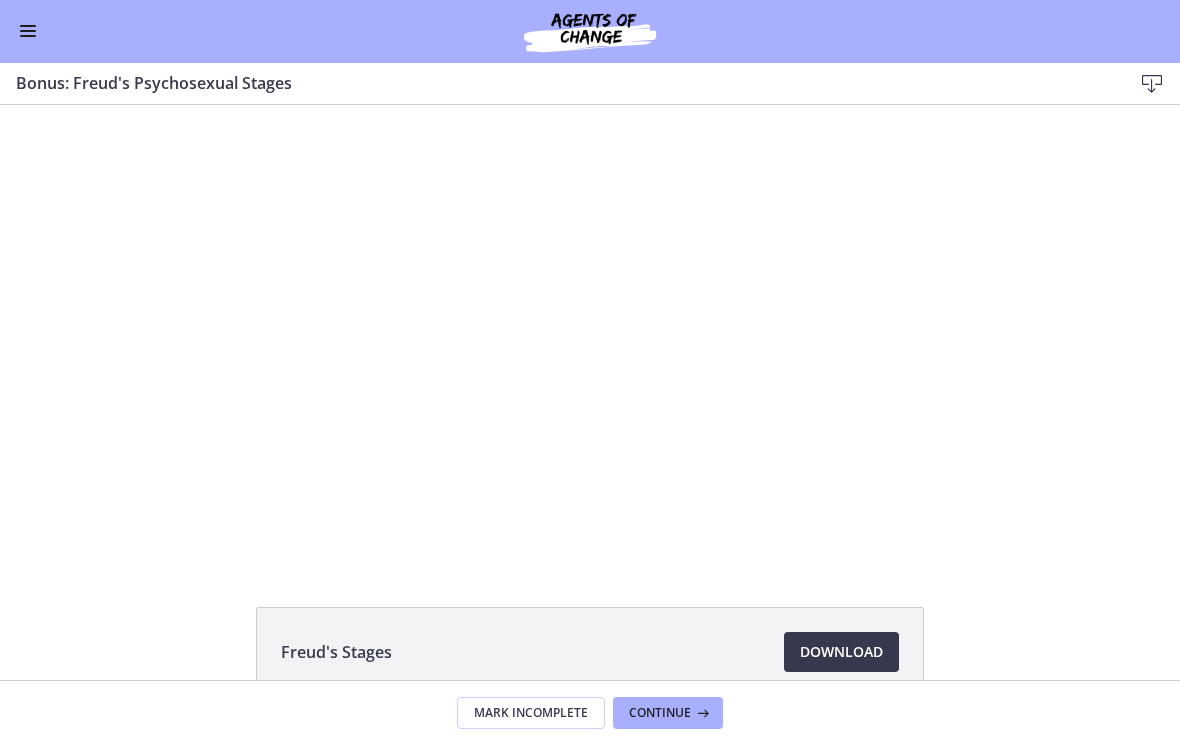 scroll, scrollTop: 0, scrollLeft: 0, axis: both 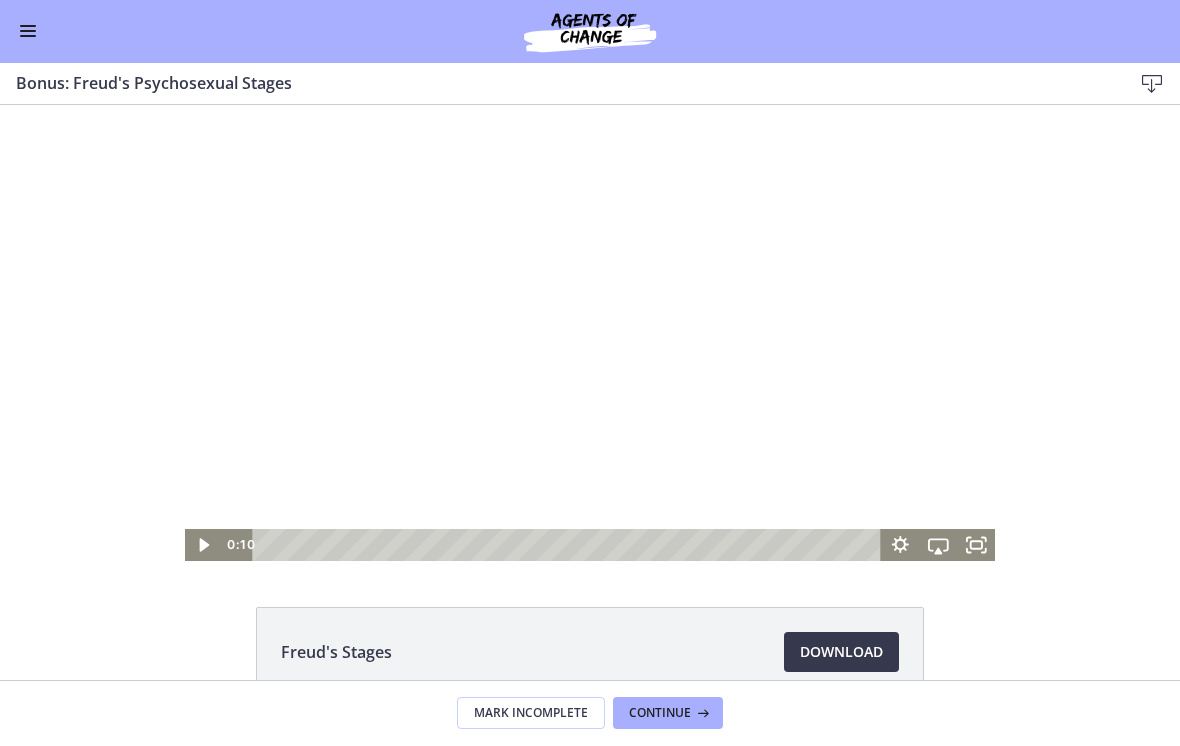 click on "Continue" at bounding box center [660, 714] 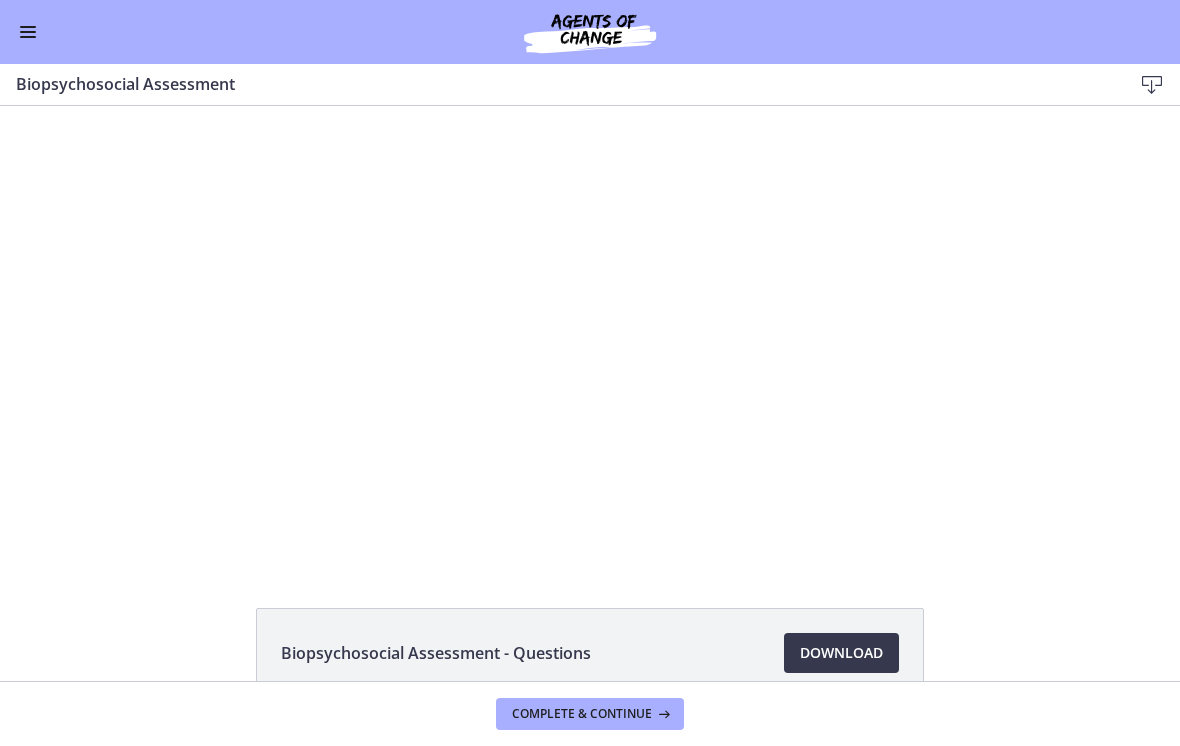 scroll, scrollTop: 0, scrollLeft: 0, axis: both 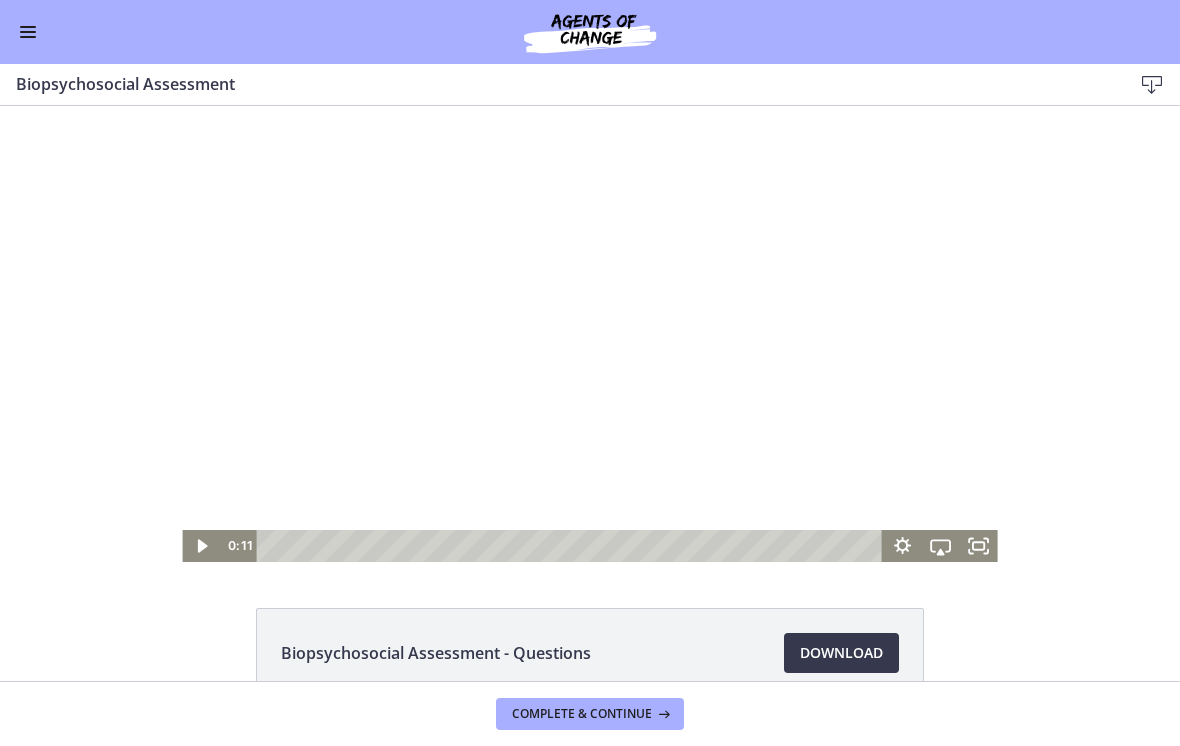 click at bounding box center (589, 334) 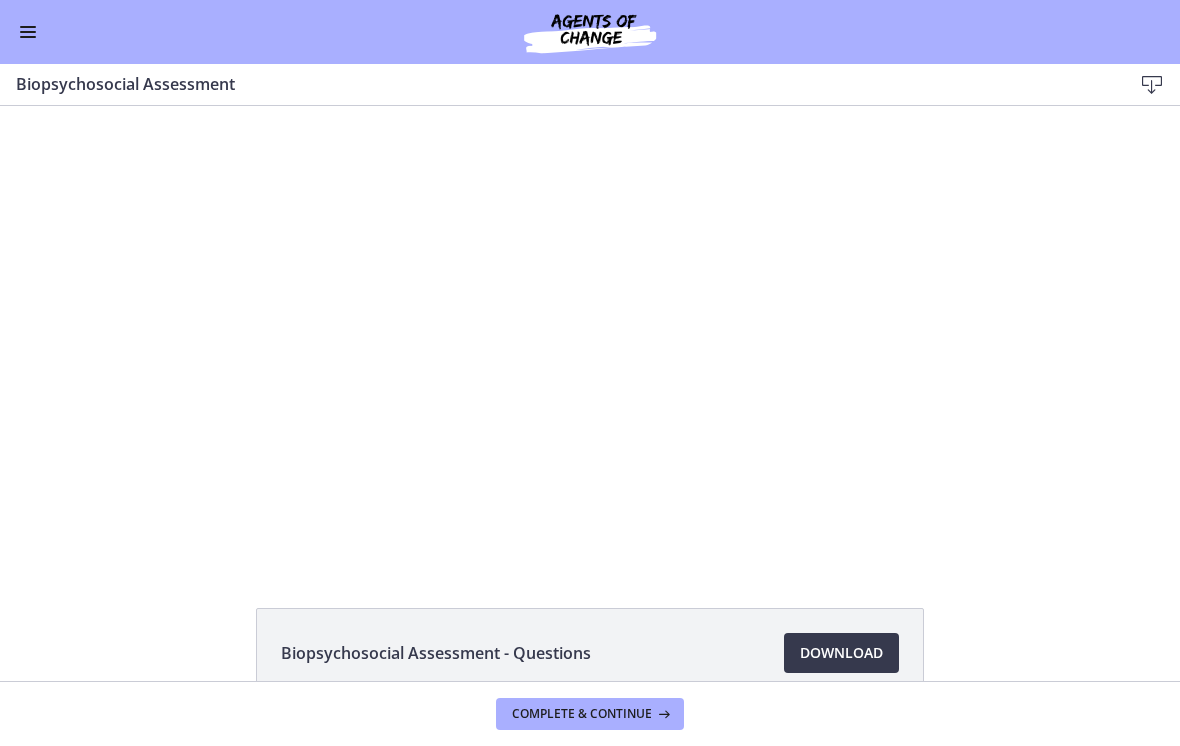 click at bounding box center (589, 334) 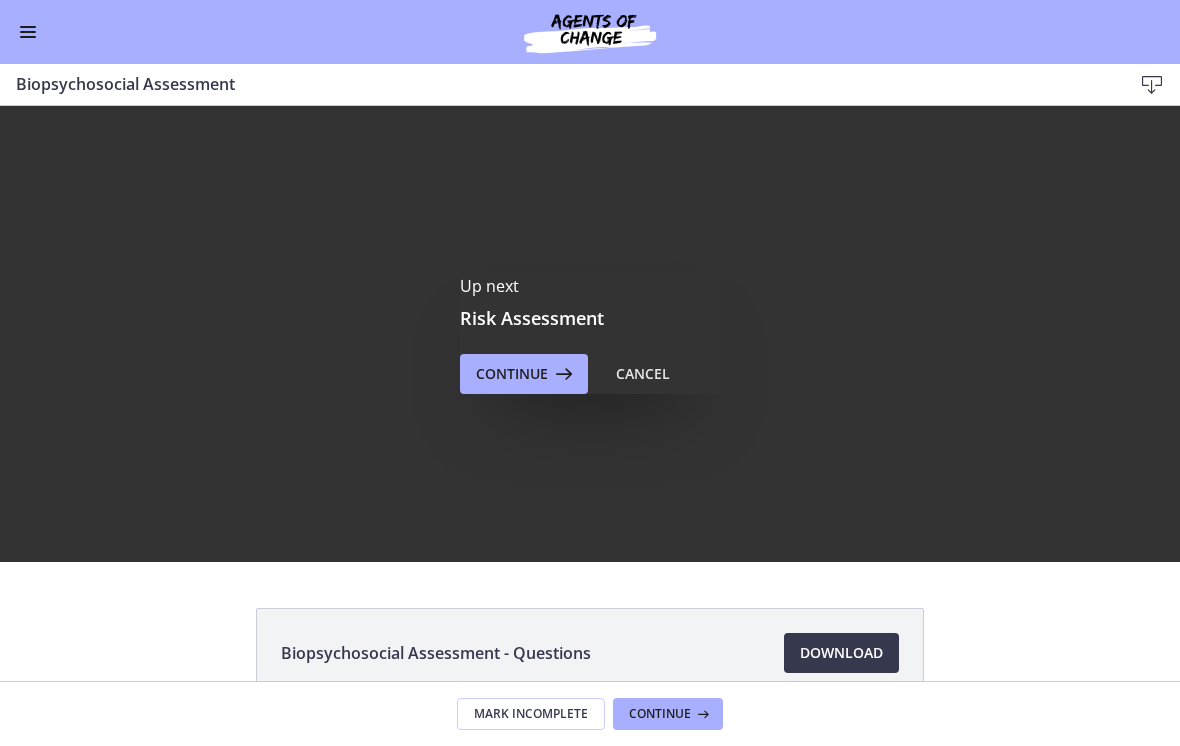 scroll, scrollTop: 0, scrollLeft: 0, axis: both 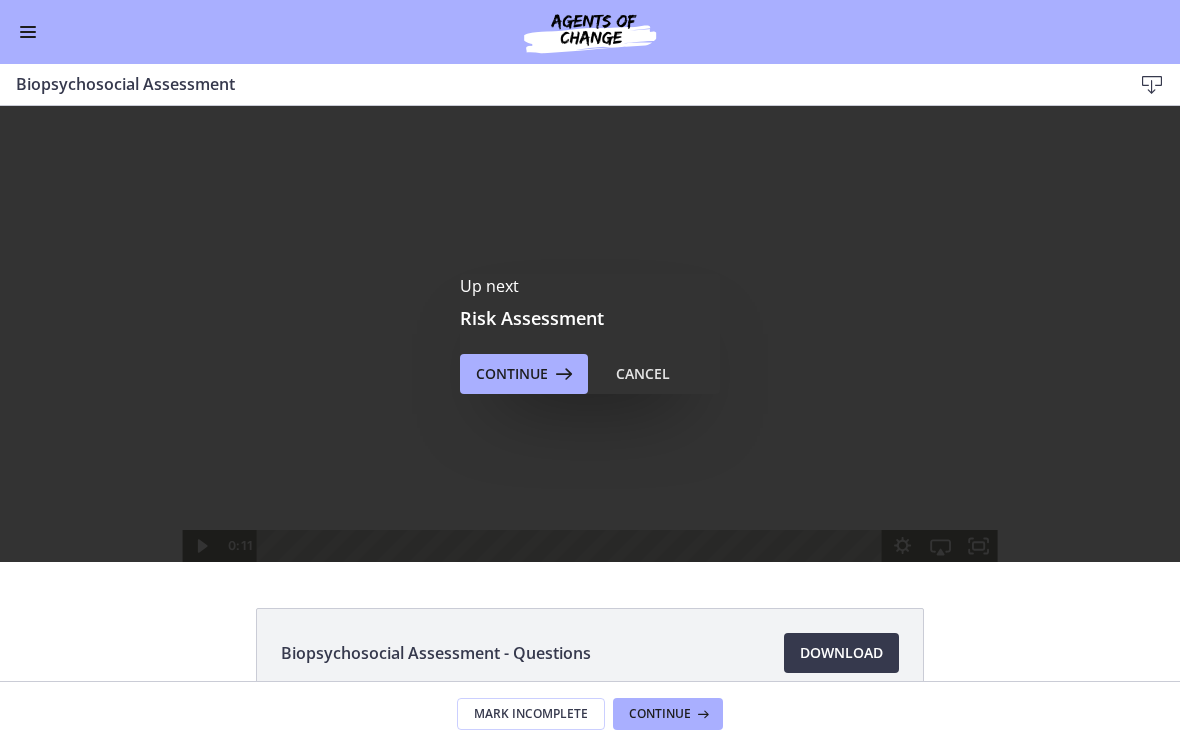click at bounding box center (562, 374) 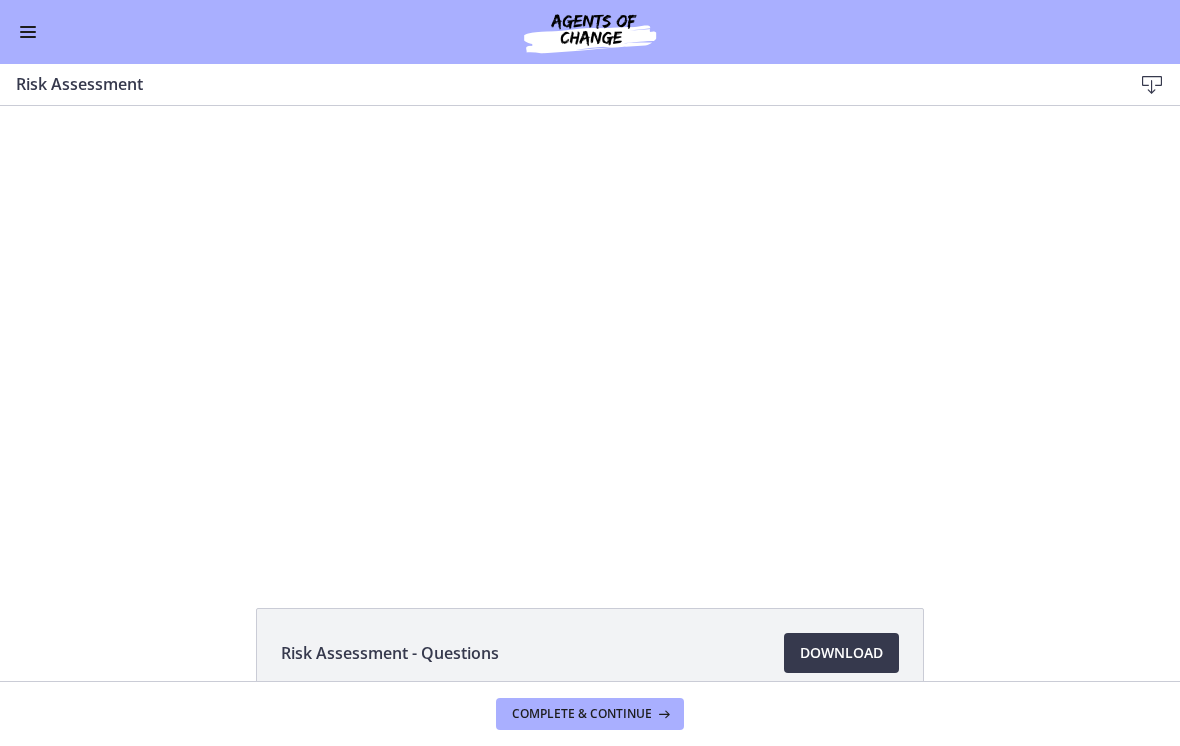 scroll, scrollTop: 0, scrollLeft: 0, axis: both 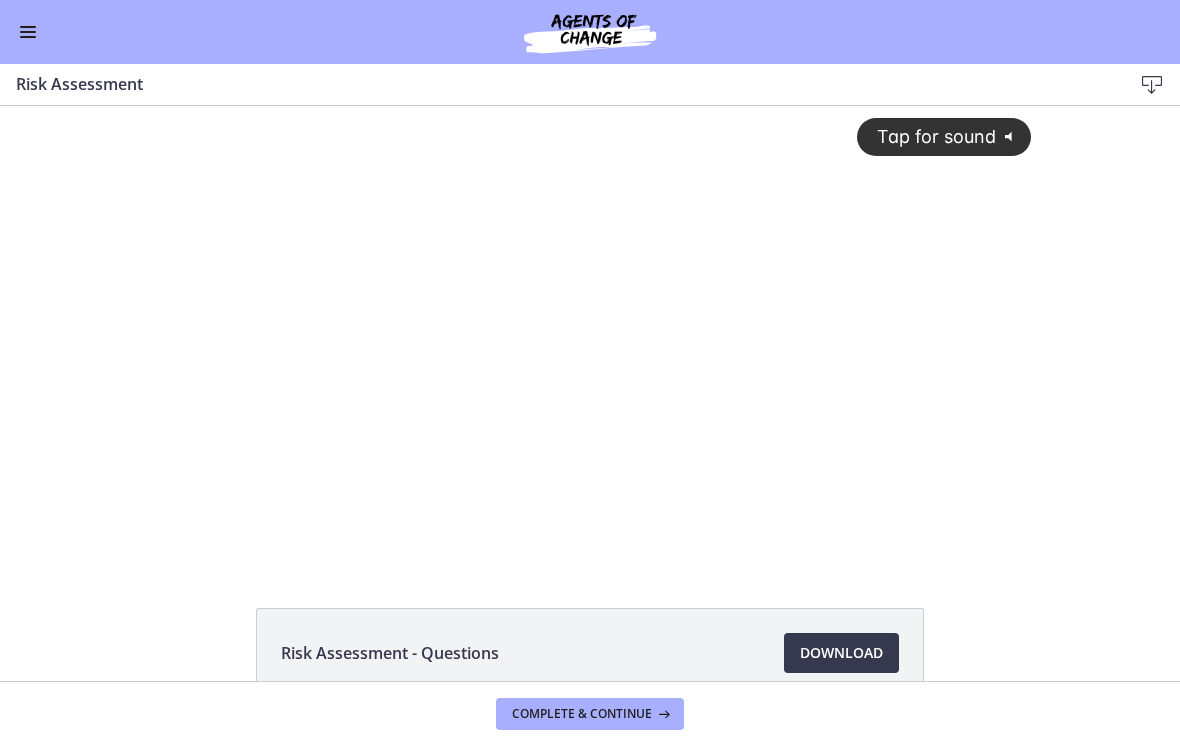 click on "Download
Opens in a new window" at bounding box center [841, 653] 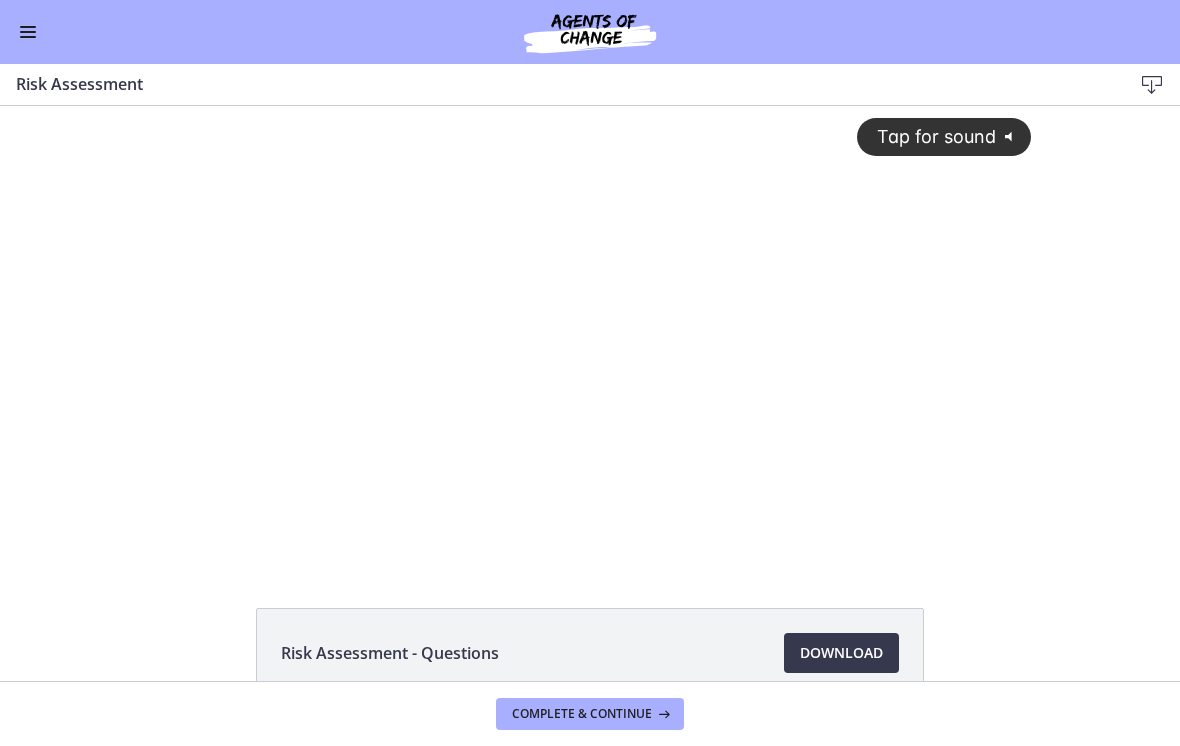 click on "Tap for sound" at bounding box center [927, 136] 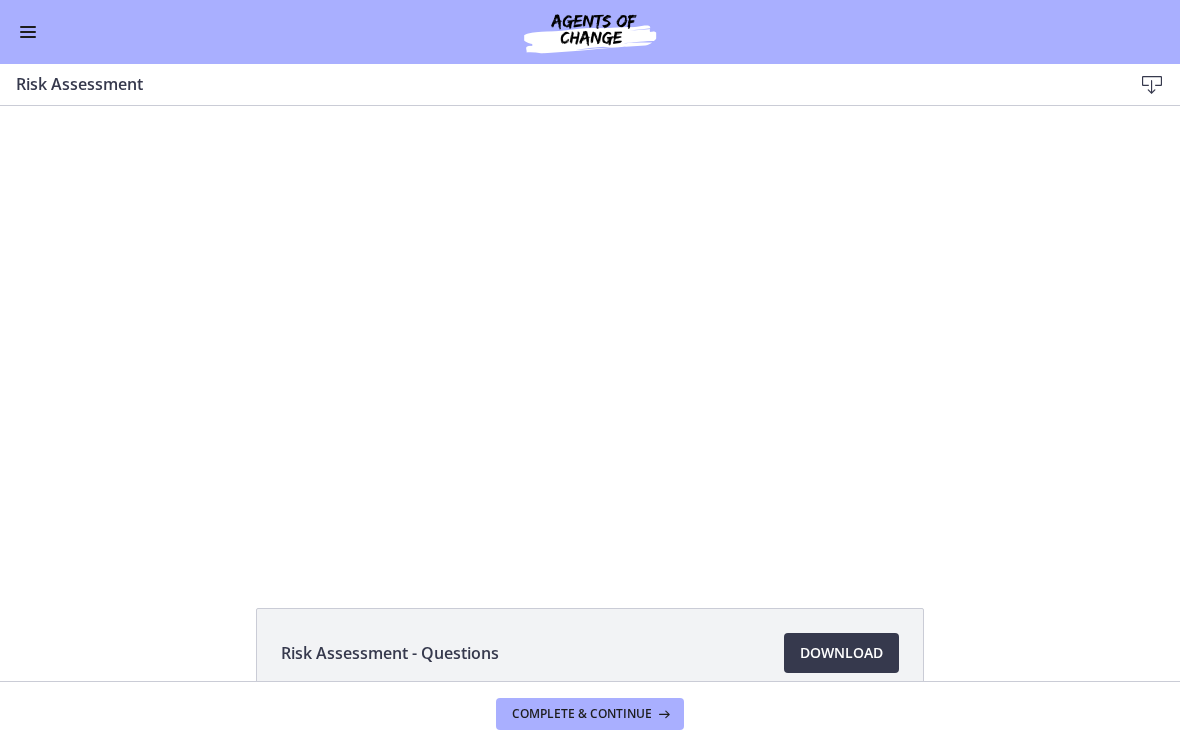 click at bounding box center [590, 334] 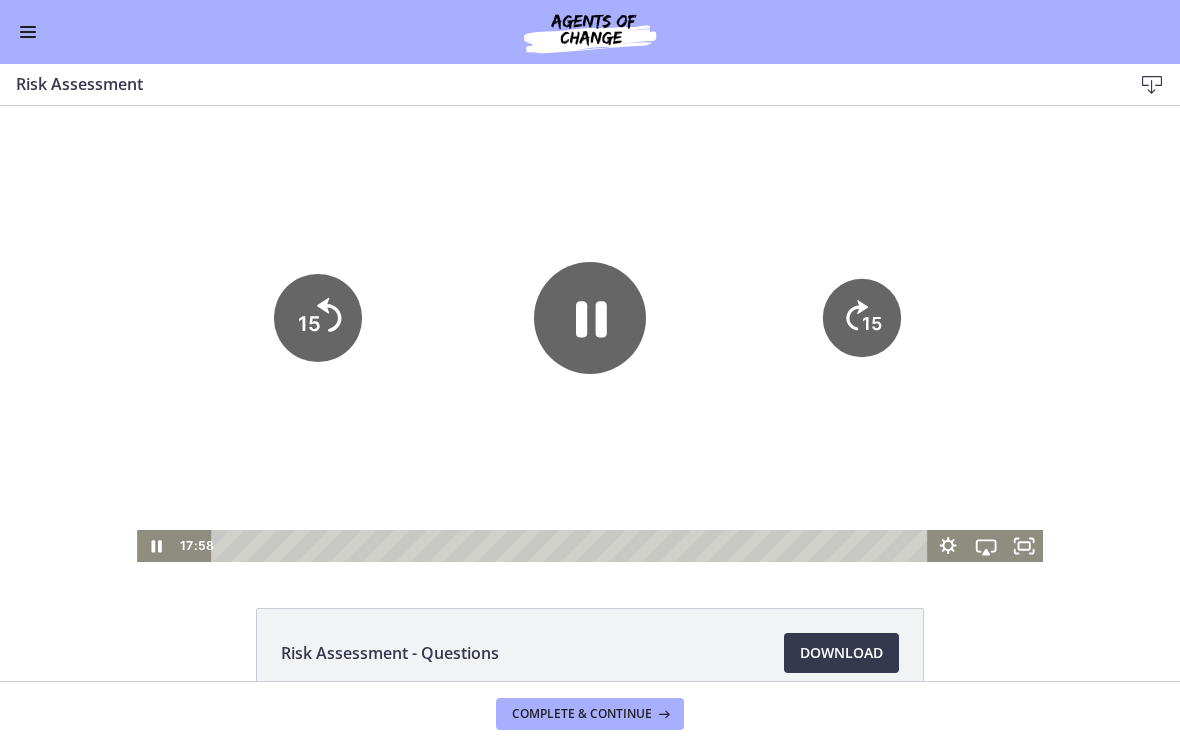 click on "15" 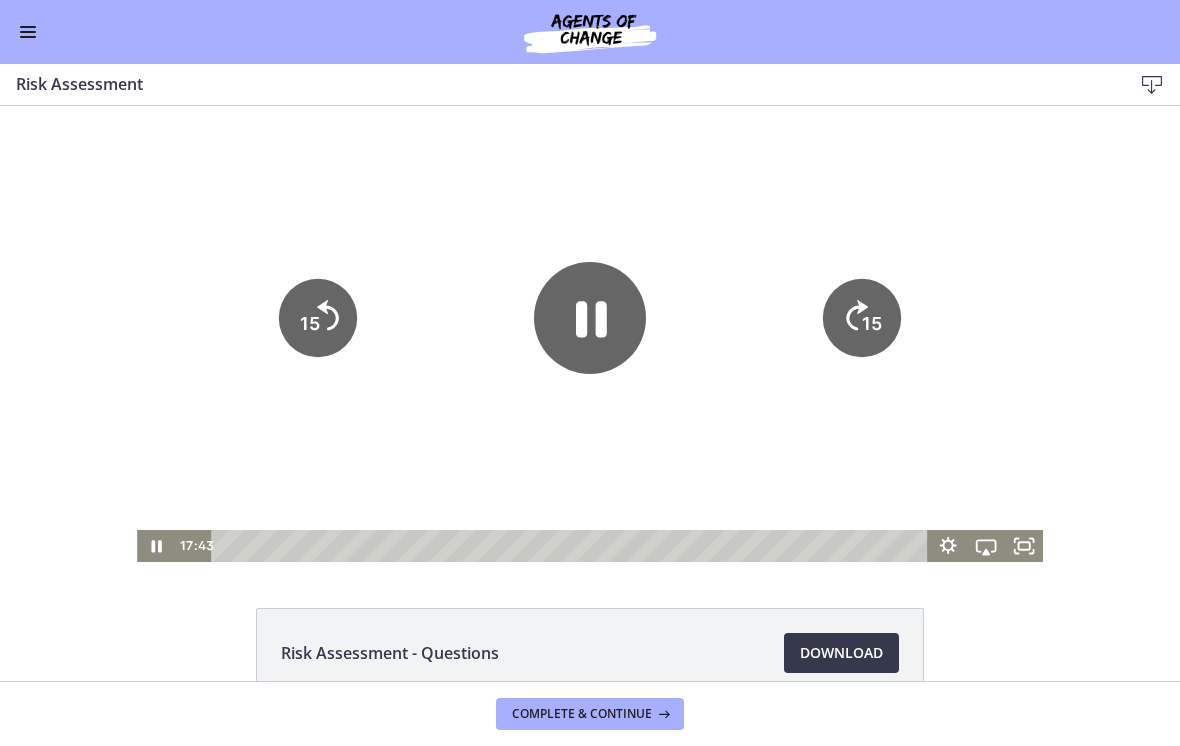 click on "15" 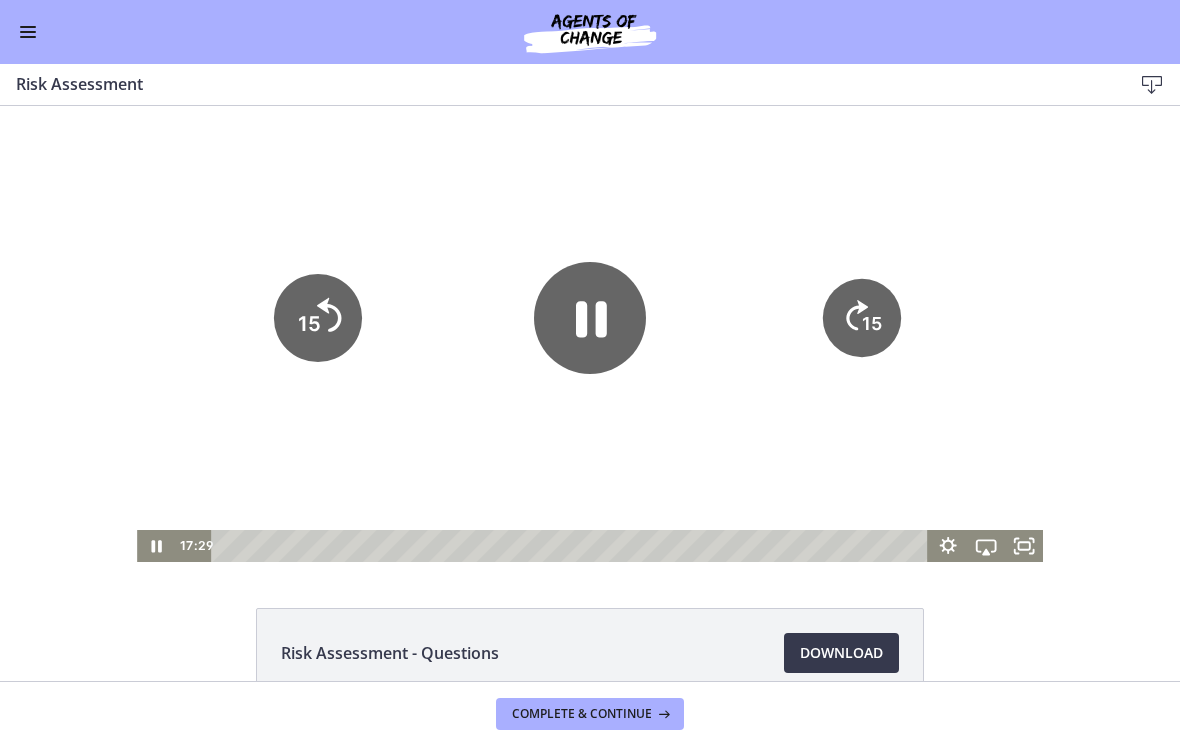 click on "15" 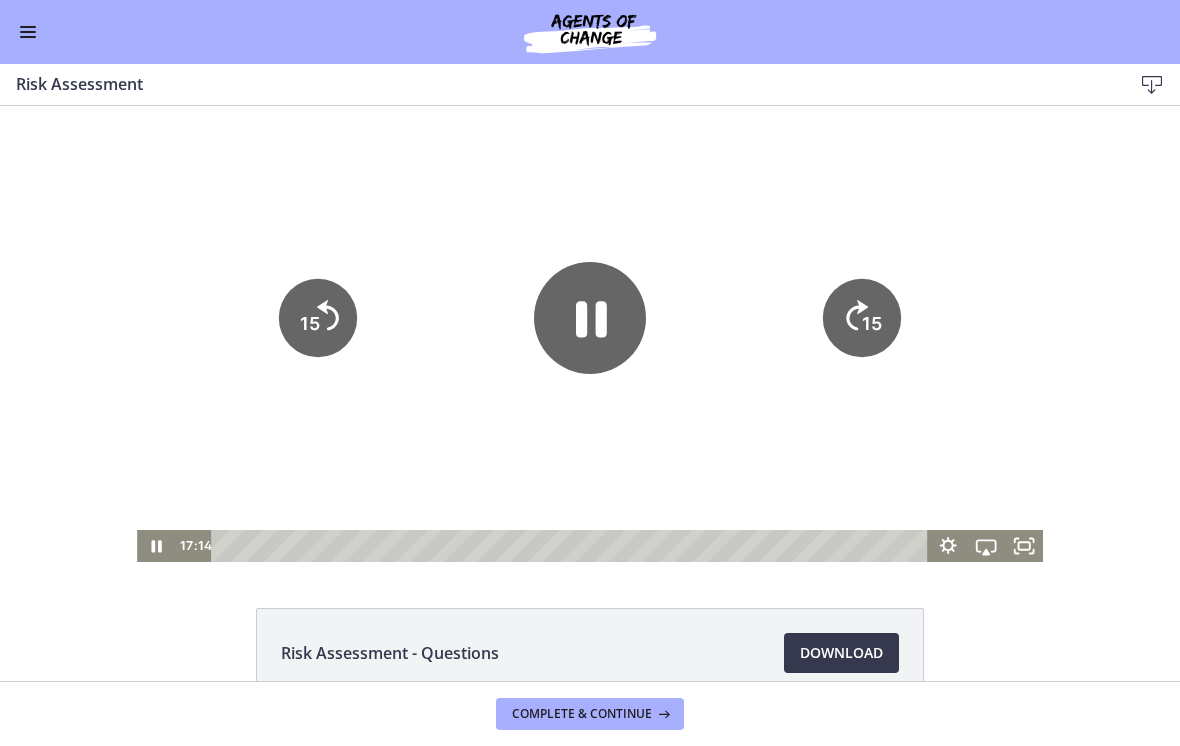 click on "15" 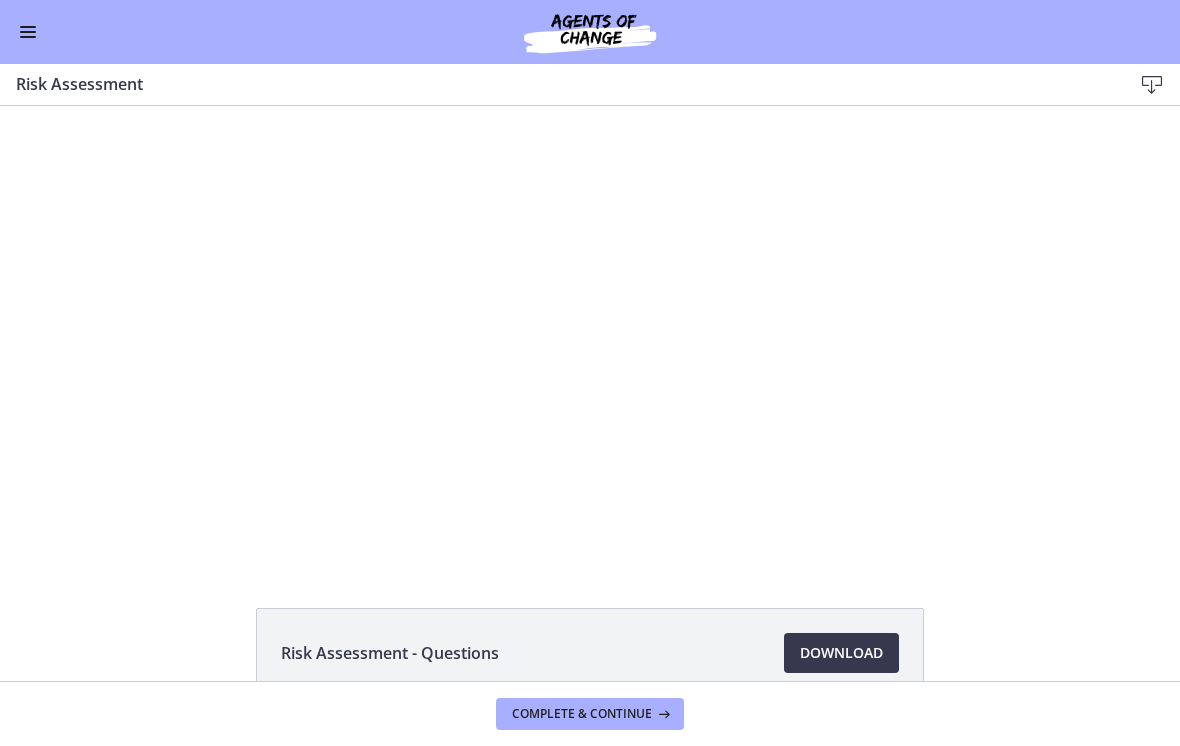 click on "Risk Assessment - Questions
Download
Opens in a new window" 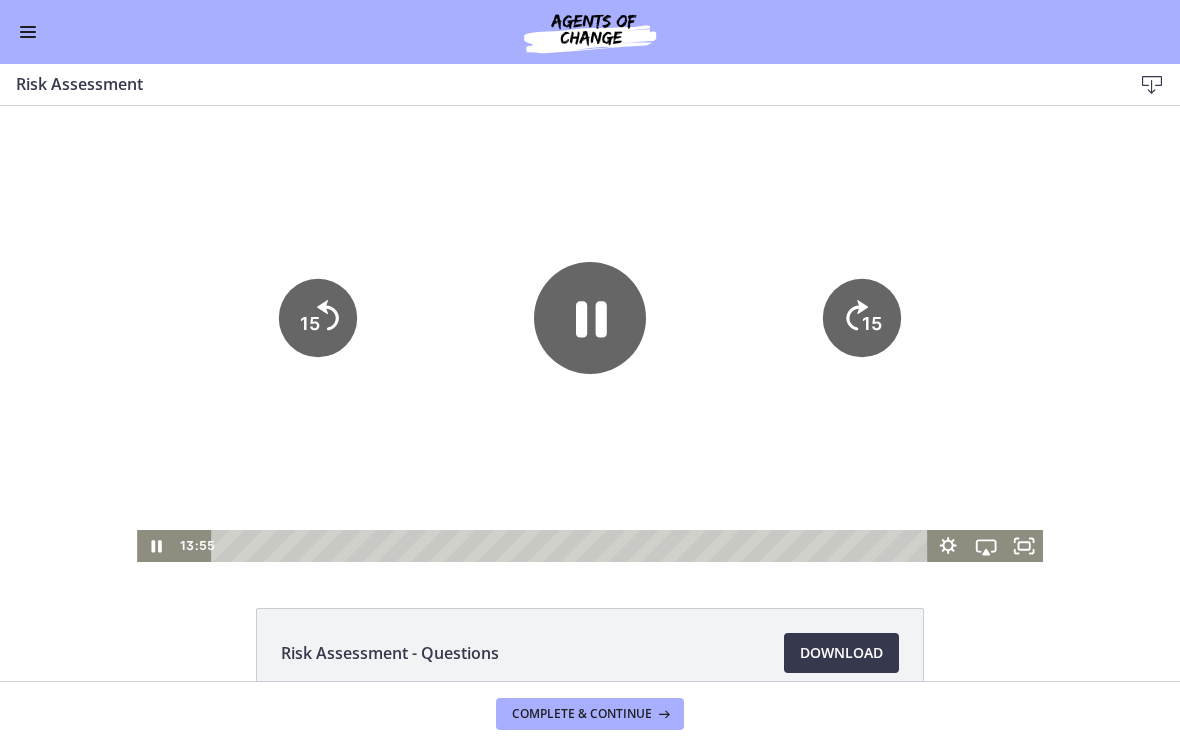 click on "15" 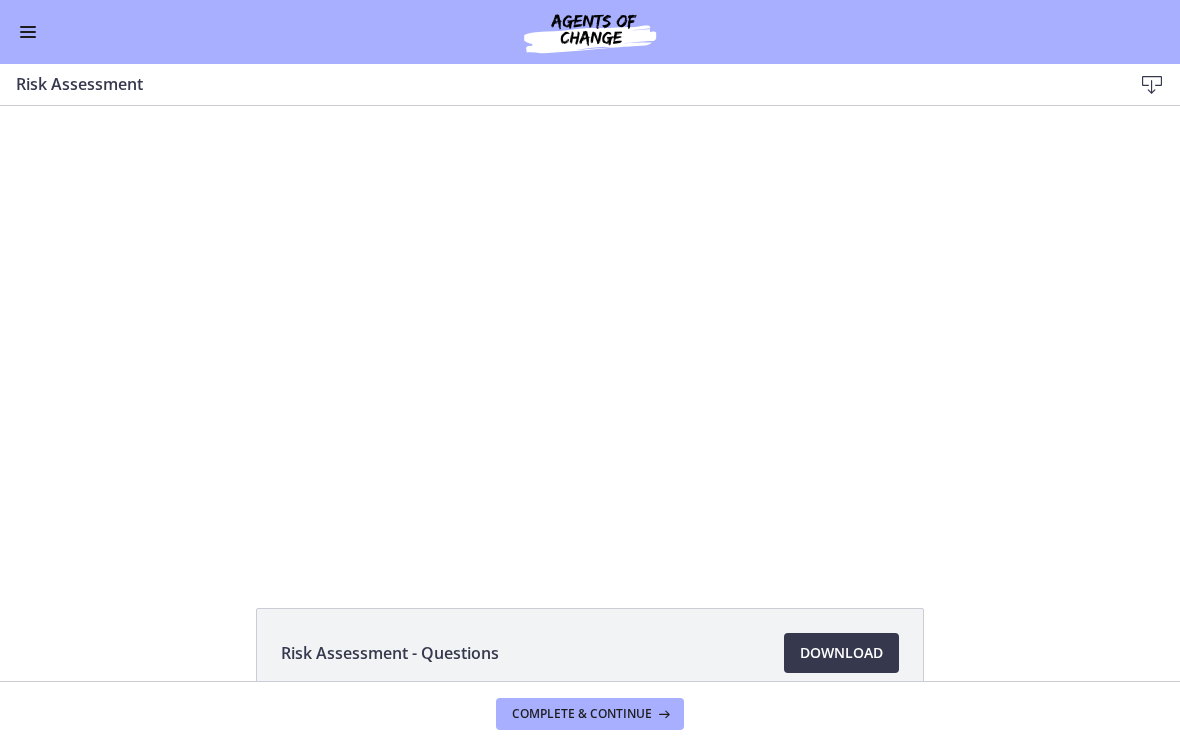 click at bounding box center (590, 334) 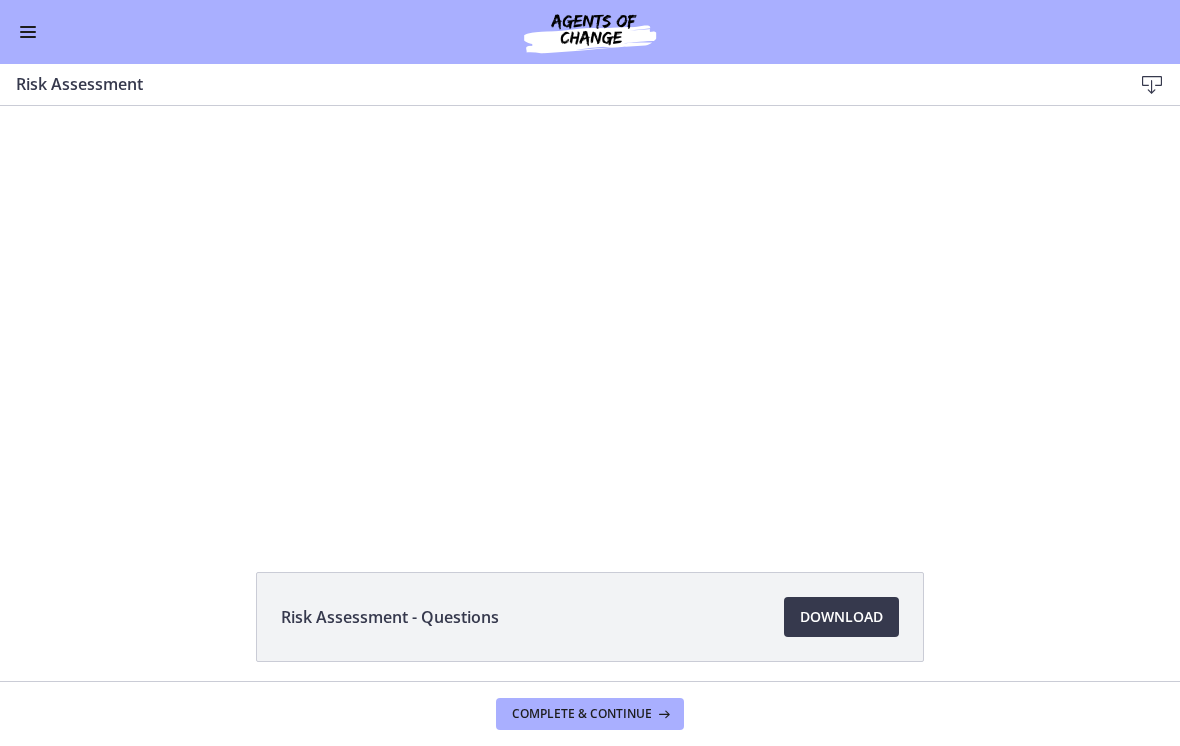 scroll, scrollTop: 44, scrollLeft: 0, axis: vertical 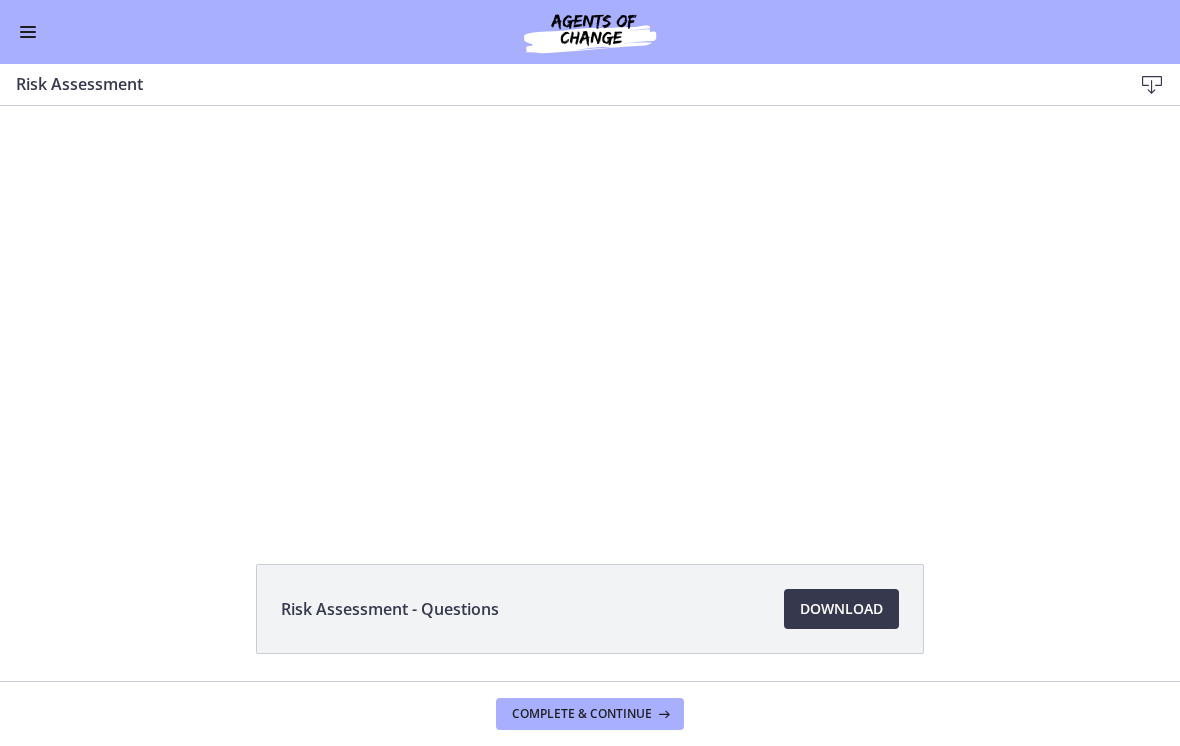 click at bounding box center [590, 290] 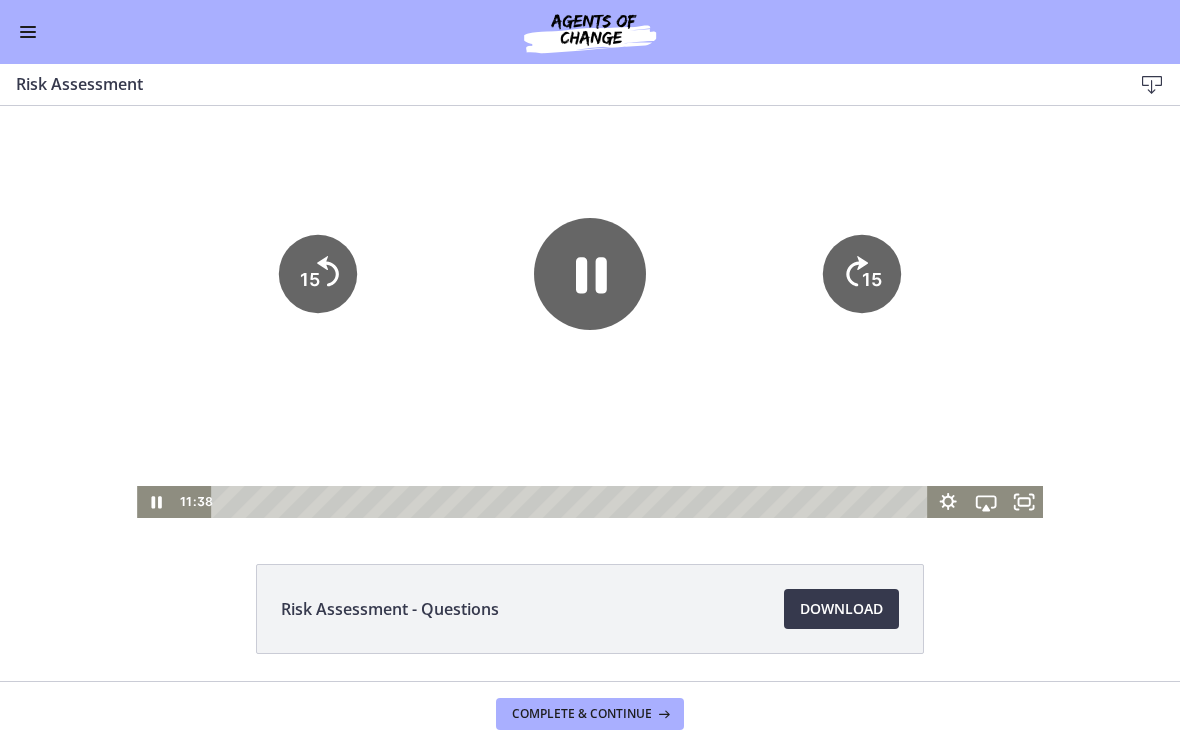 click 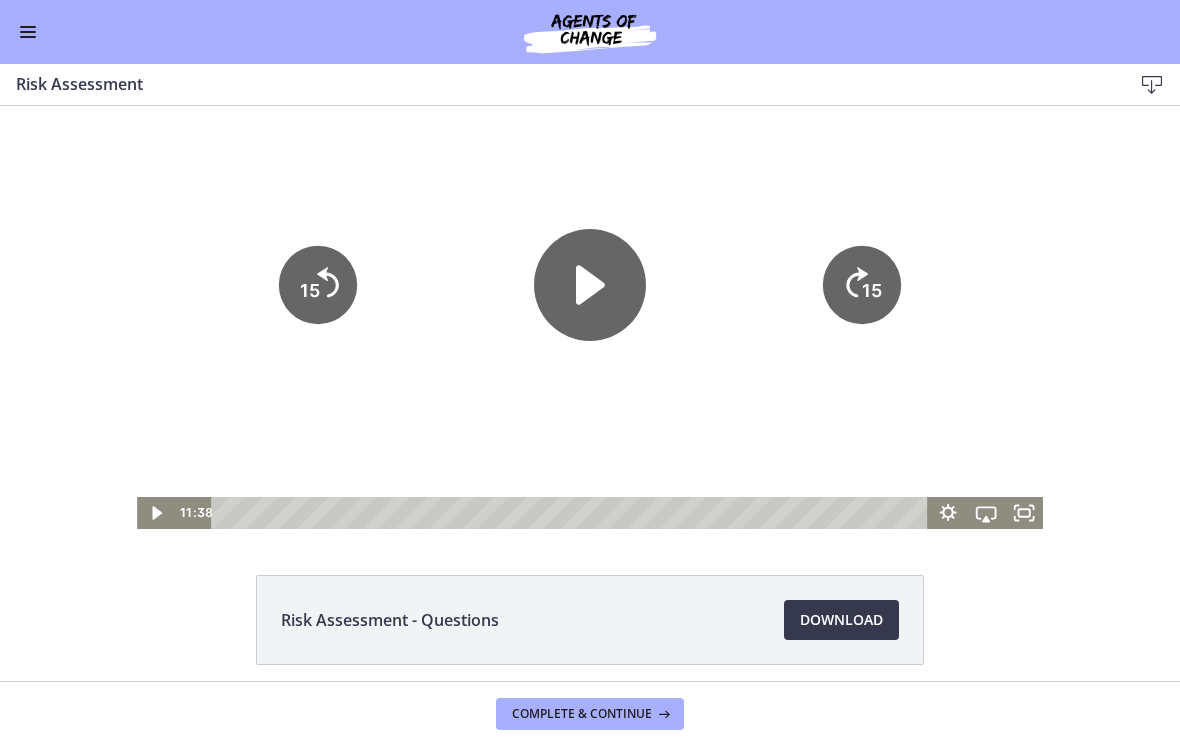 scroll, scrollTop: 4, scrollLeft: 0, axis: vertical 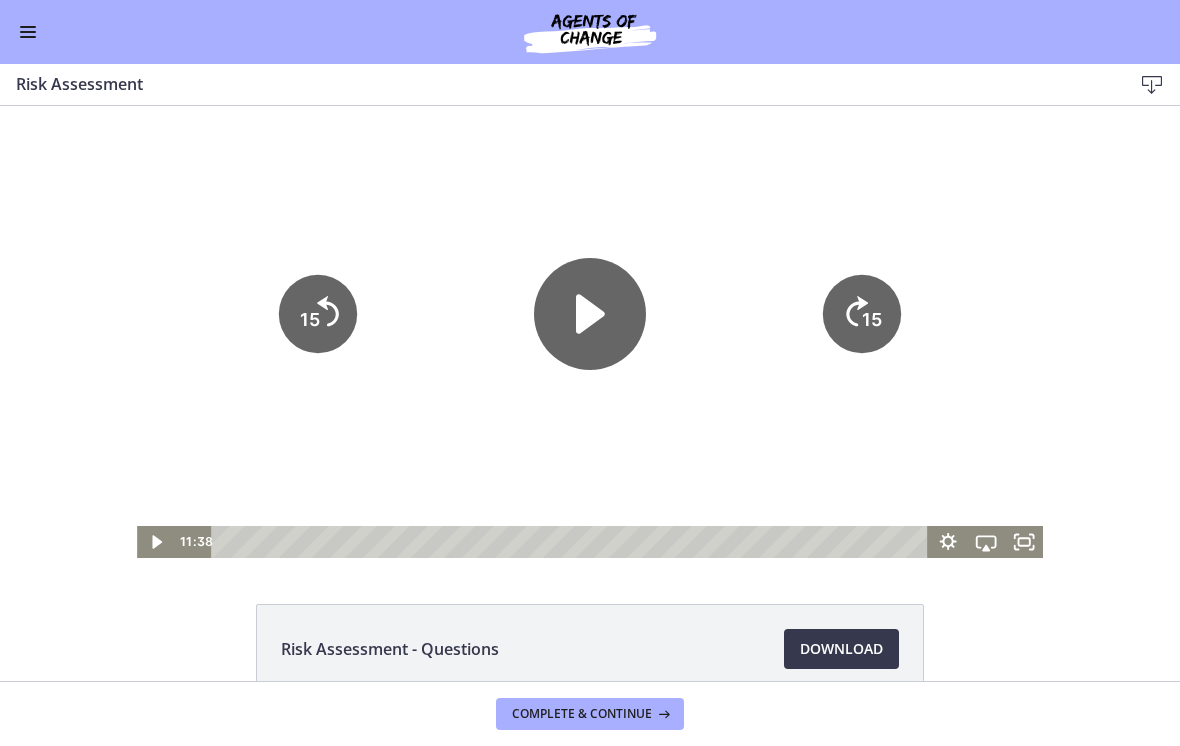 click 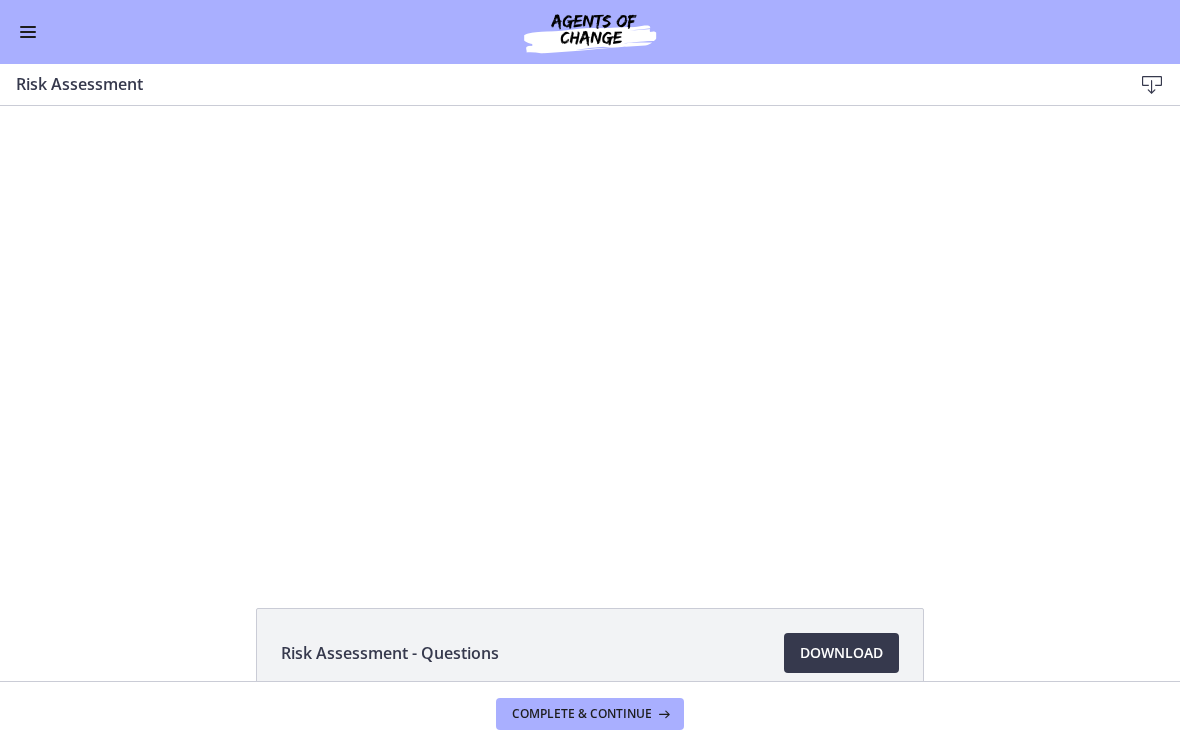 scroll, scrollTop: 0, scrollLeft: 0, axis: both 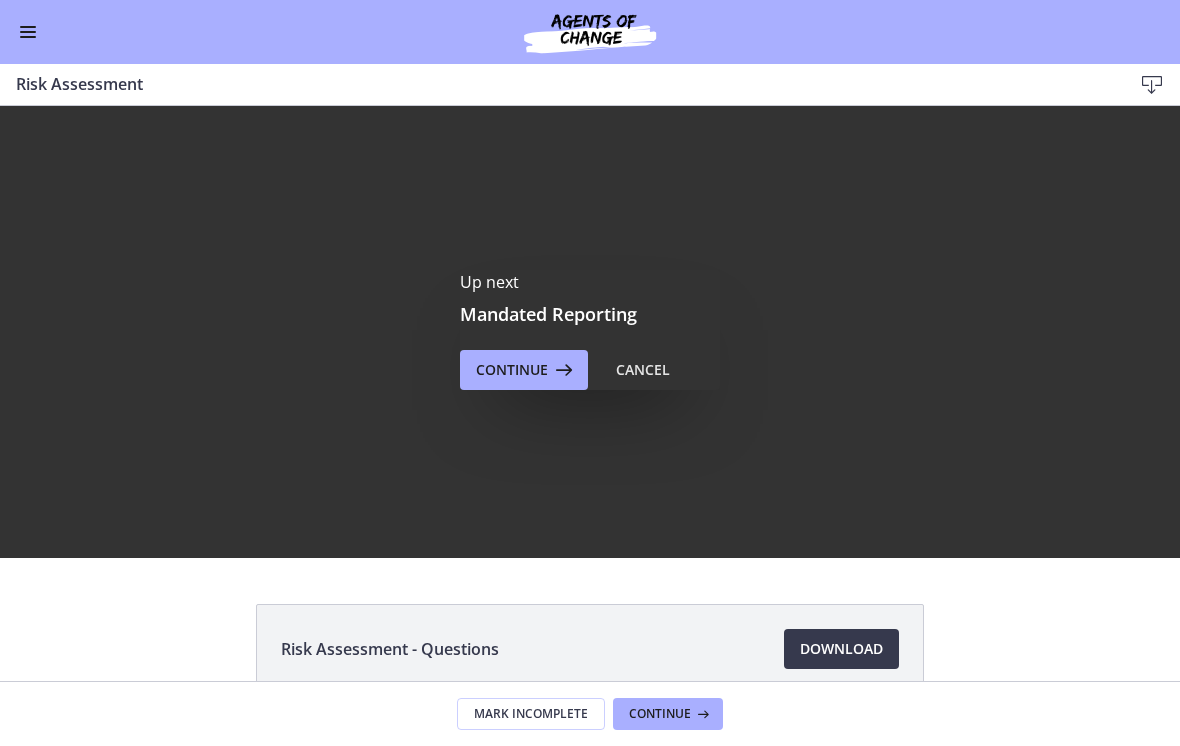 click at bounding box center (562, 370) 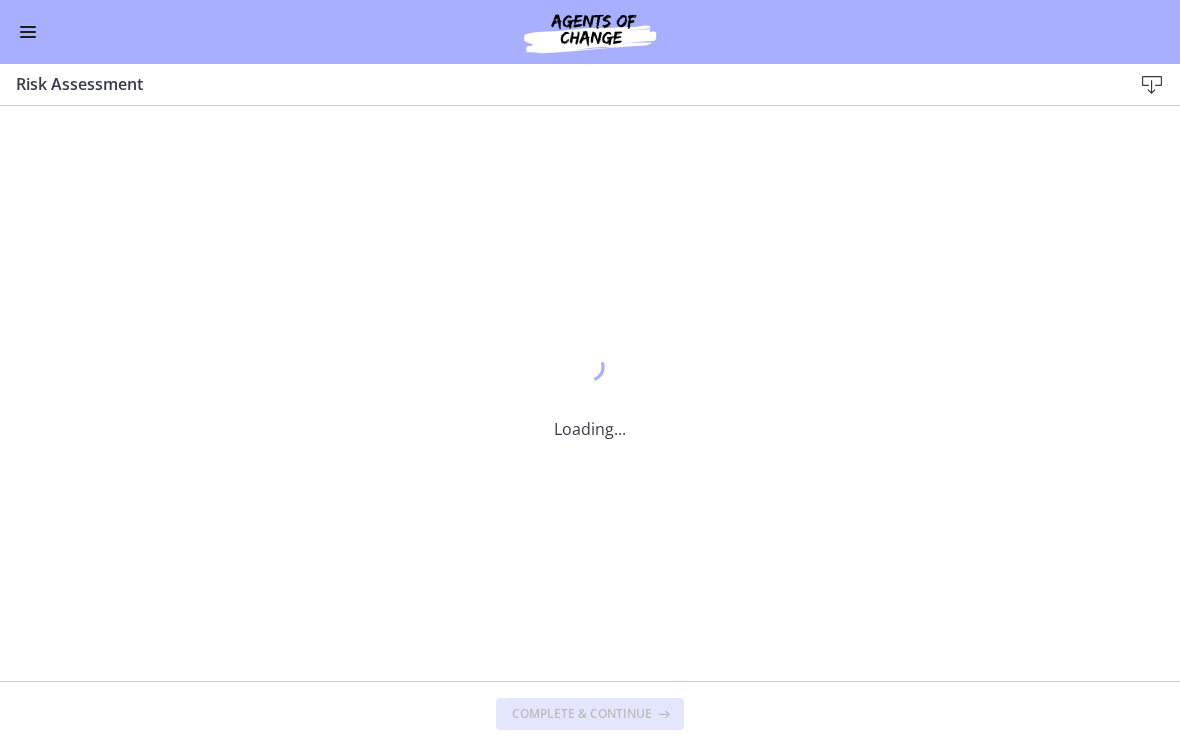 scroll, scrollTop: 0, scrollLeft: 0, axis: both 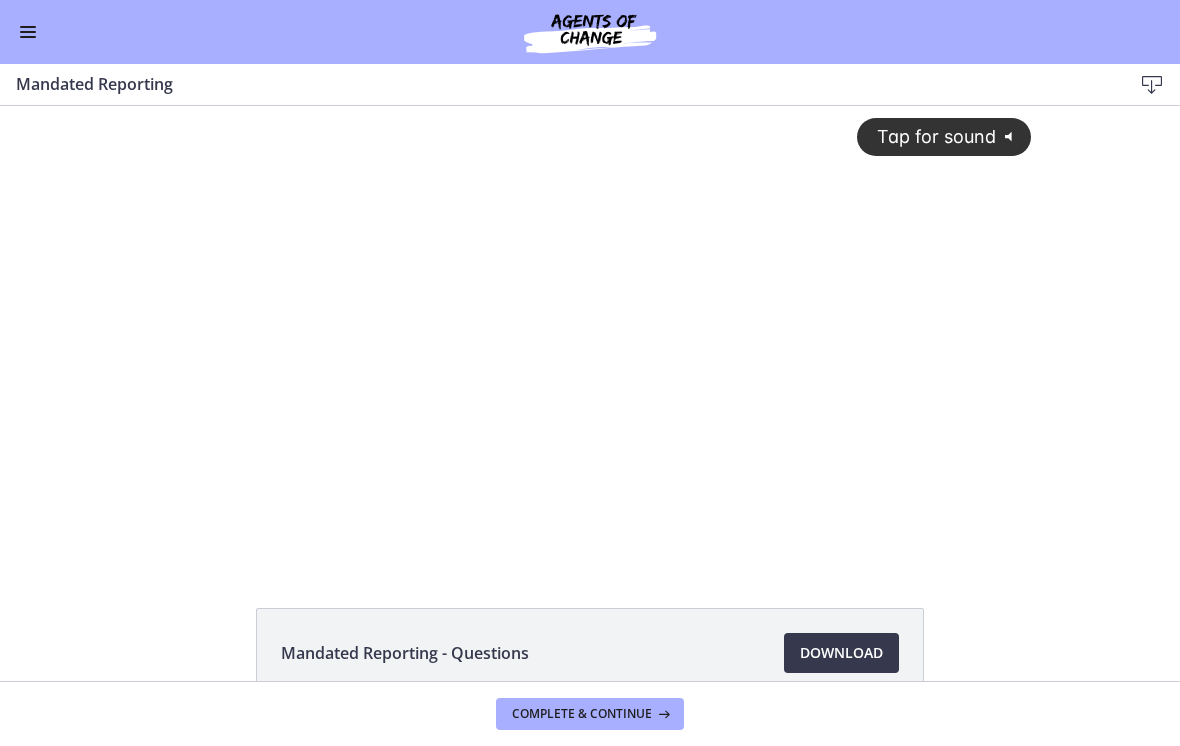 click on "Download
Opens in a new window" at bounding box center (841, 653) 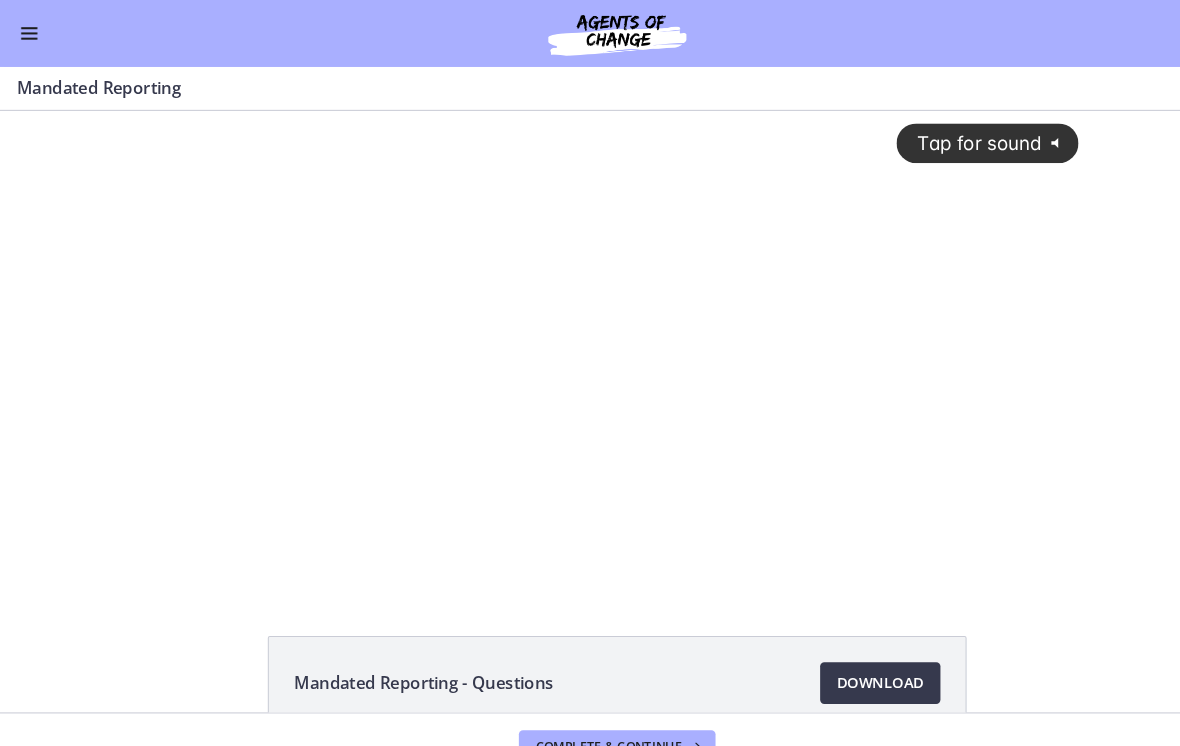 click on "Tap for sound" at bounding box center [927, 140] 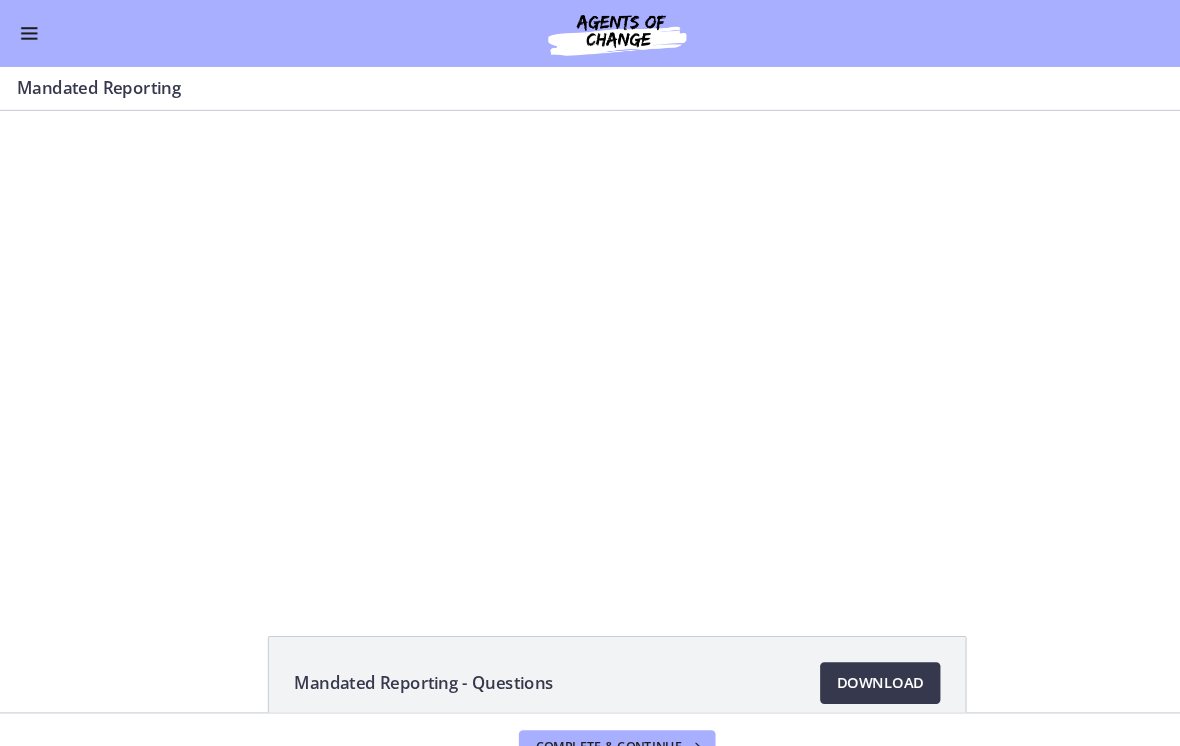scroll, scrollTop: 0, scrollLeft: 0, axis: both 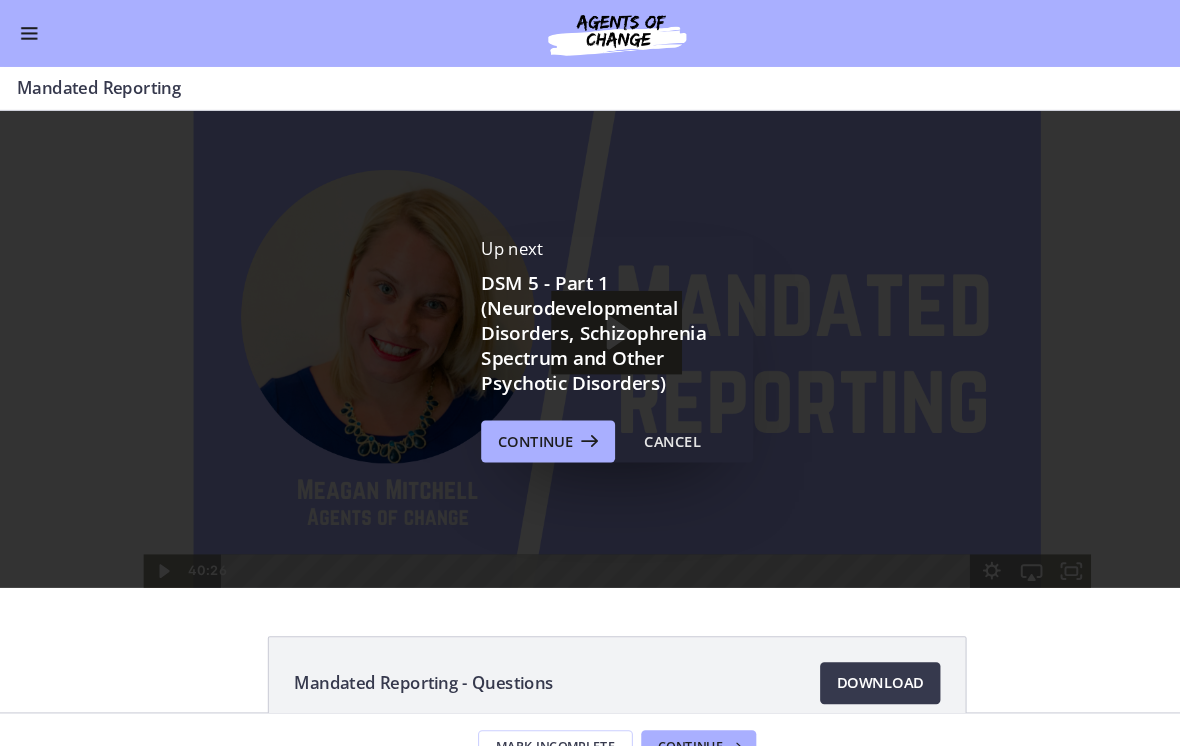click on "Continue" at bounding box center [512, 422] 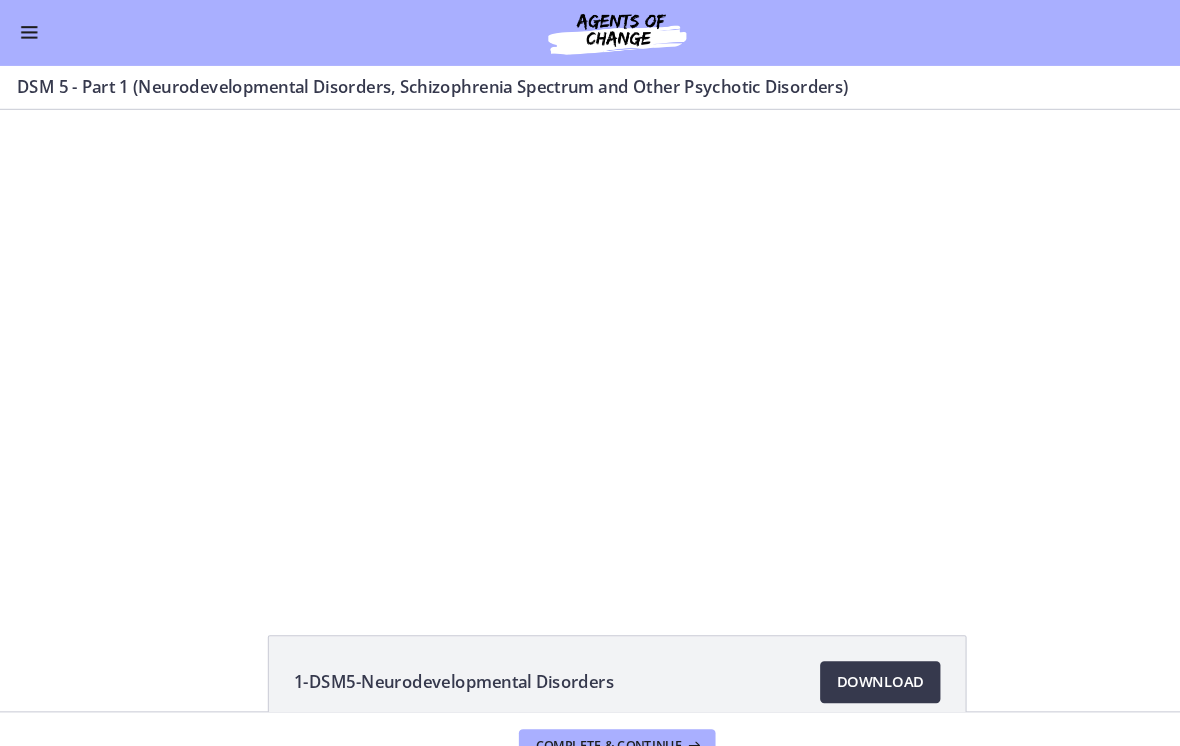 scroll, scrollTop: 0, scrollLeft: 0, axis: both 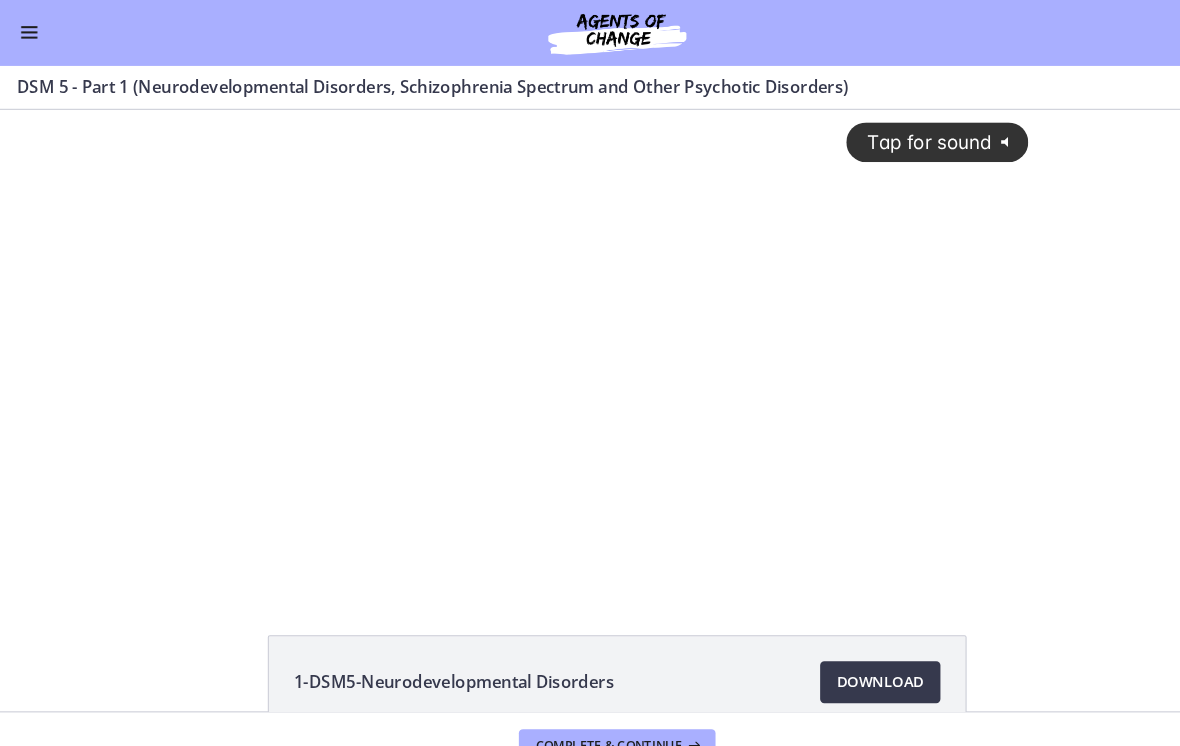 click on "Download
Opens in a new window" at bounding box center (841, 653) 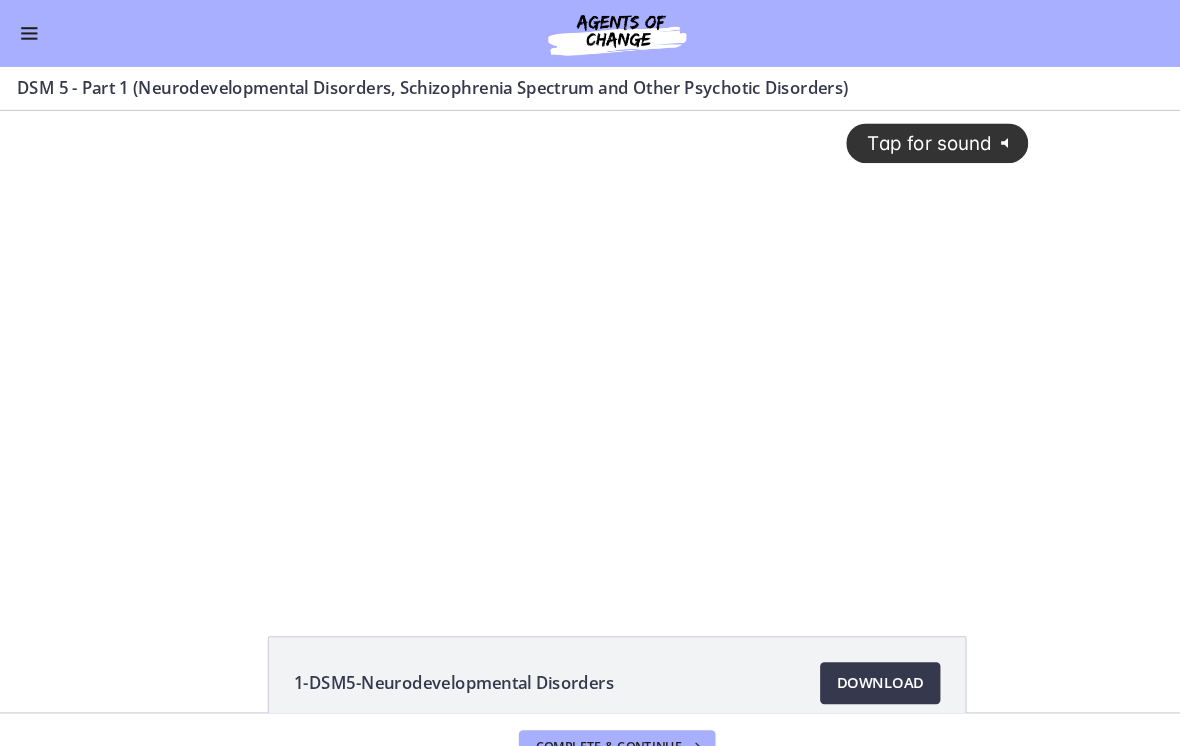 click on "Download
Opens in a new window" at bounding box center (841, 653) 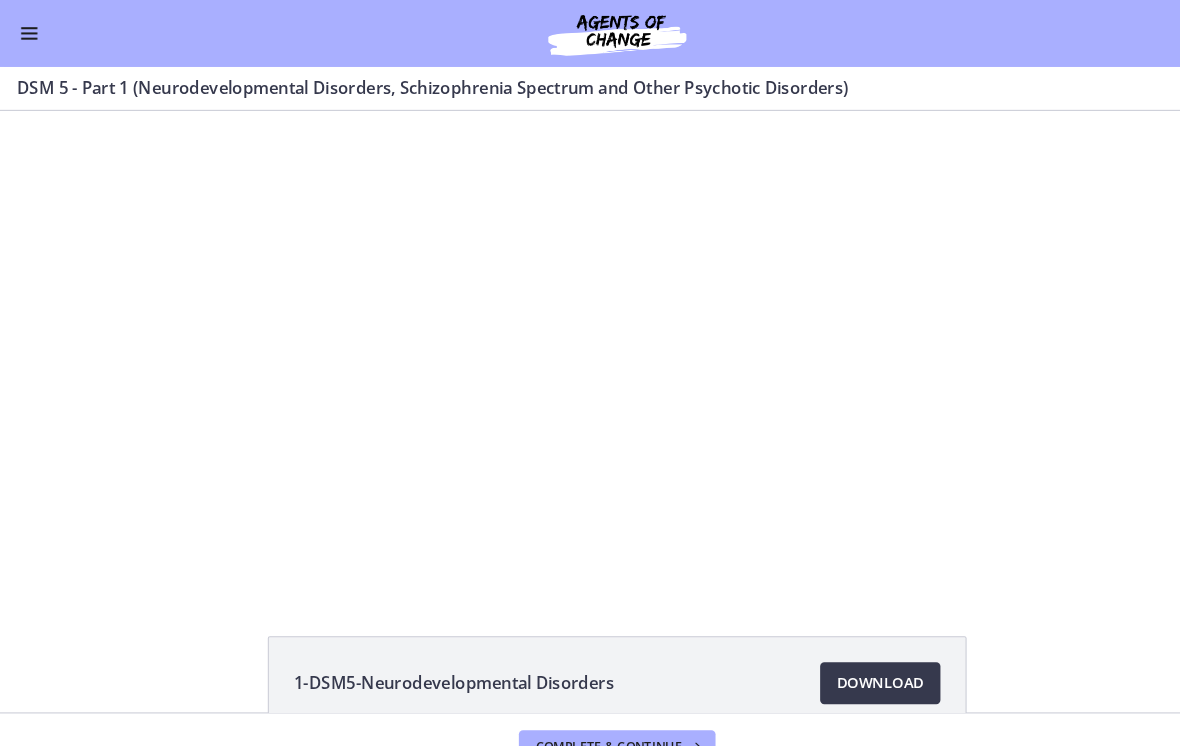 click on "1-DSM5-Neurodevelopmental Disorders
Download
Opens in a new window
2-DSM5-Schizophrenia Spectrum and Other Psychotic Disorders
Download
Opens in a new window" 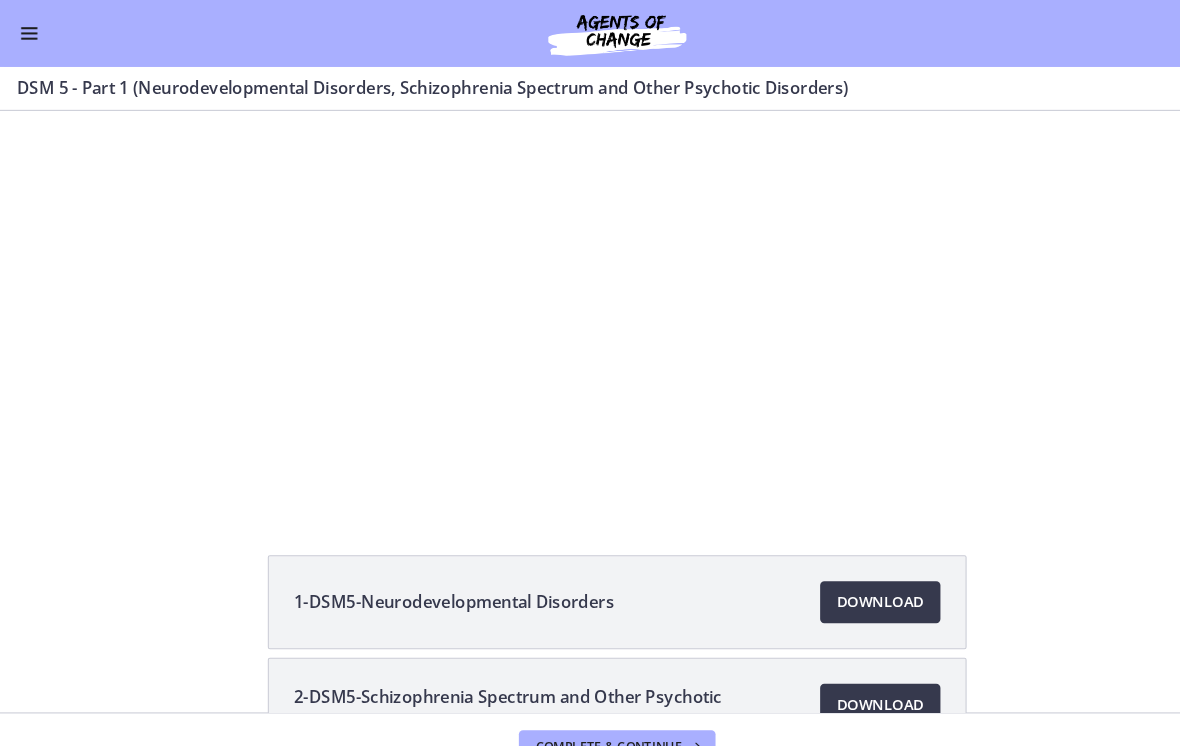 scroll, scrollTop: 73, scrollLeft: 0, axis: vertical 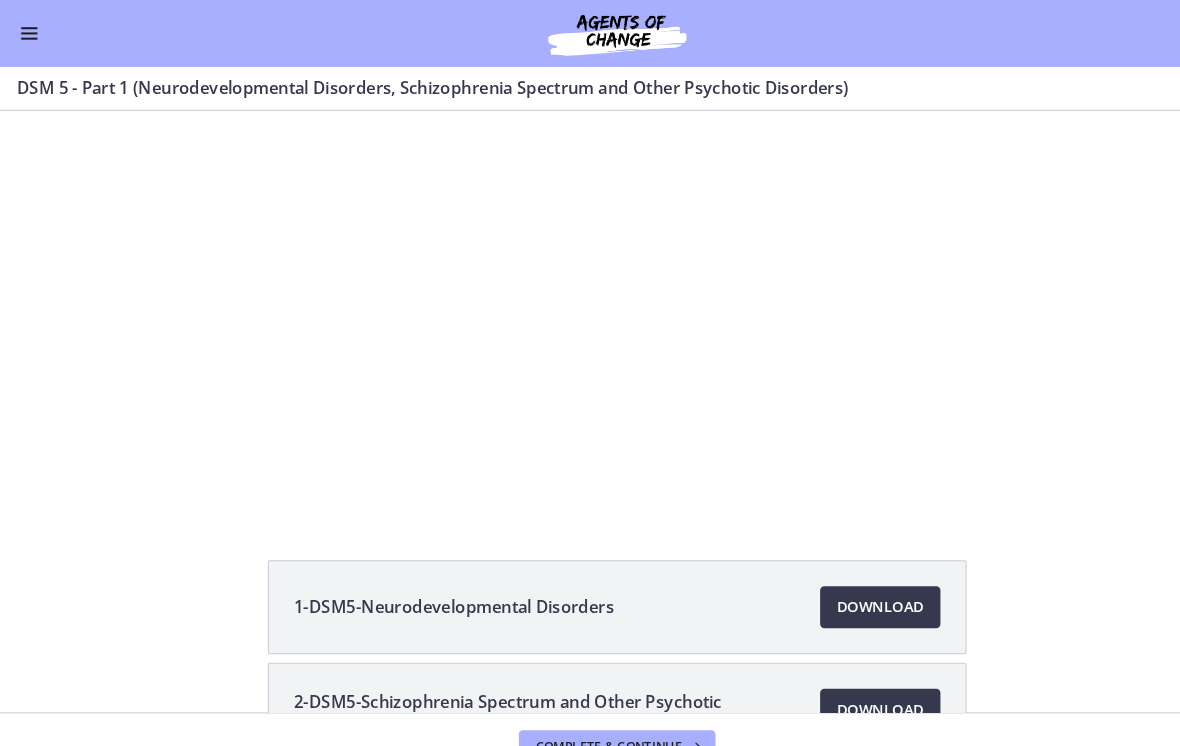 click on "1-DSM5-Neurodevelopmental Disorders" at bounding box center (434, 580) 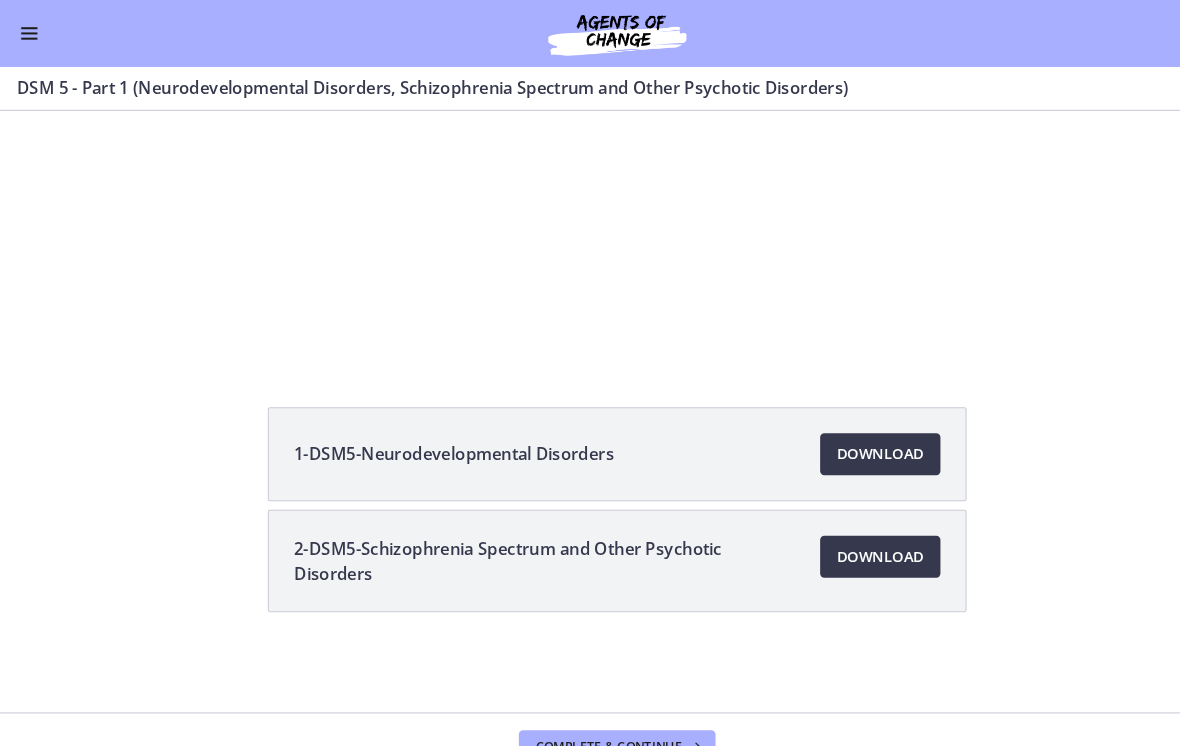 scroll, scrollTop: 219, scrollLeft: 0, axis: vertical 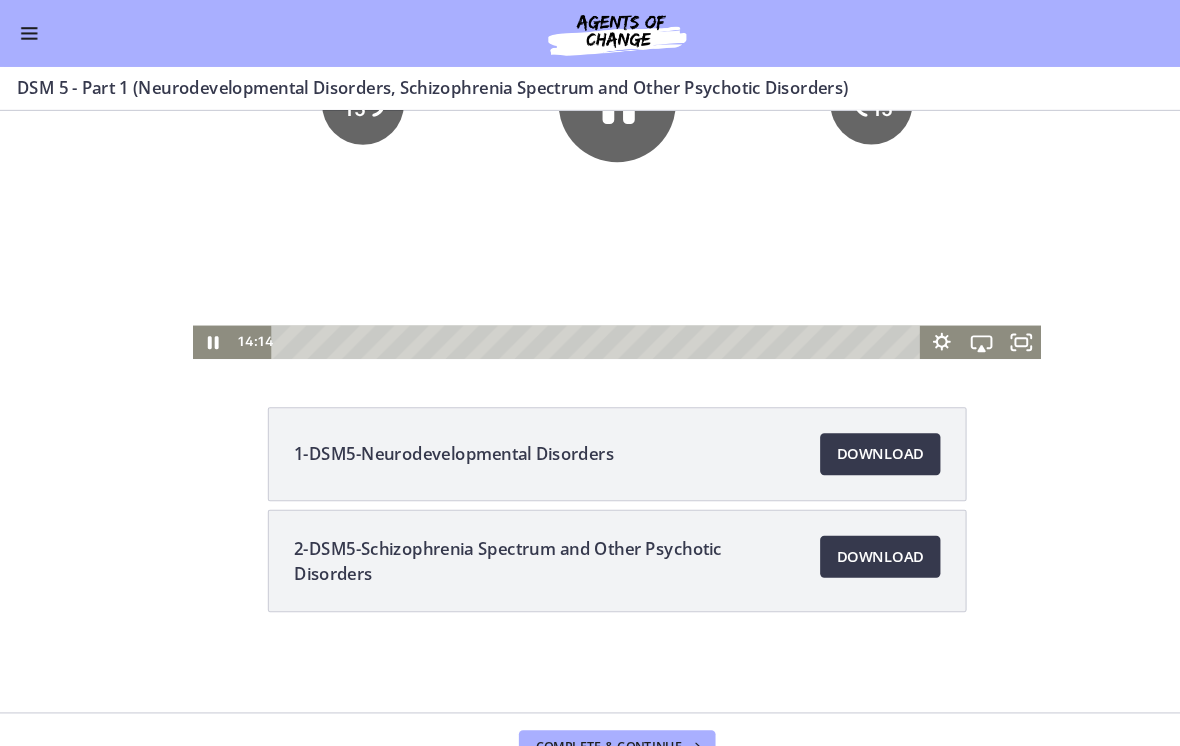 click 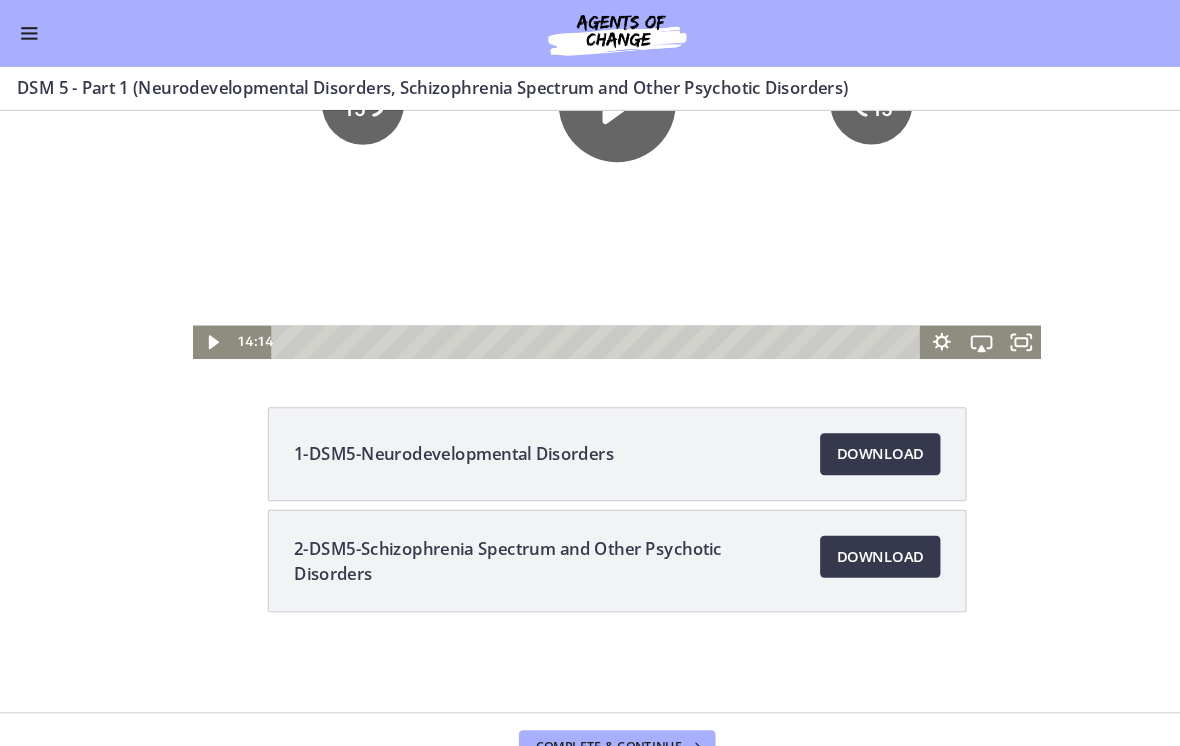 click on "Download
Opens in a new window" at bounding box center [841, 532] 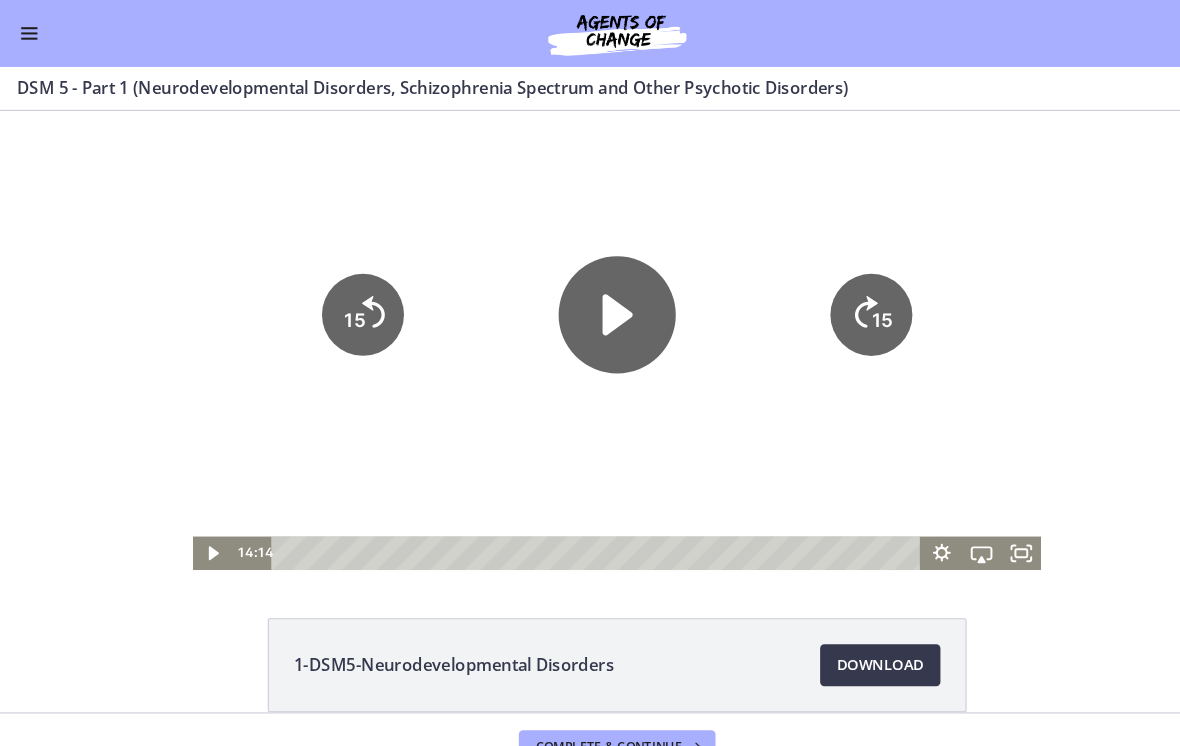 click 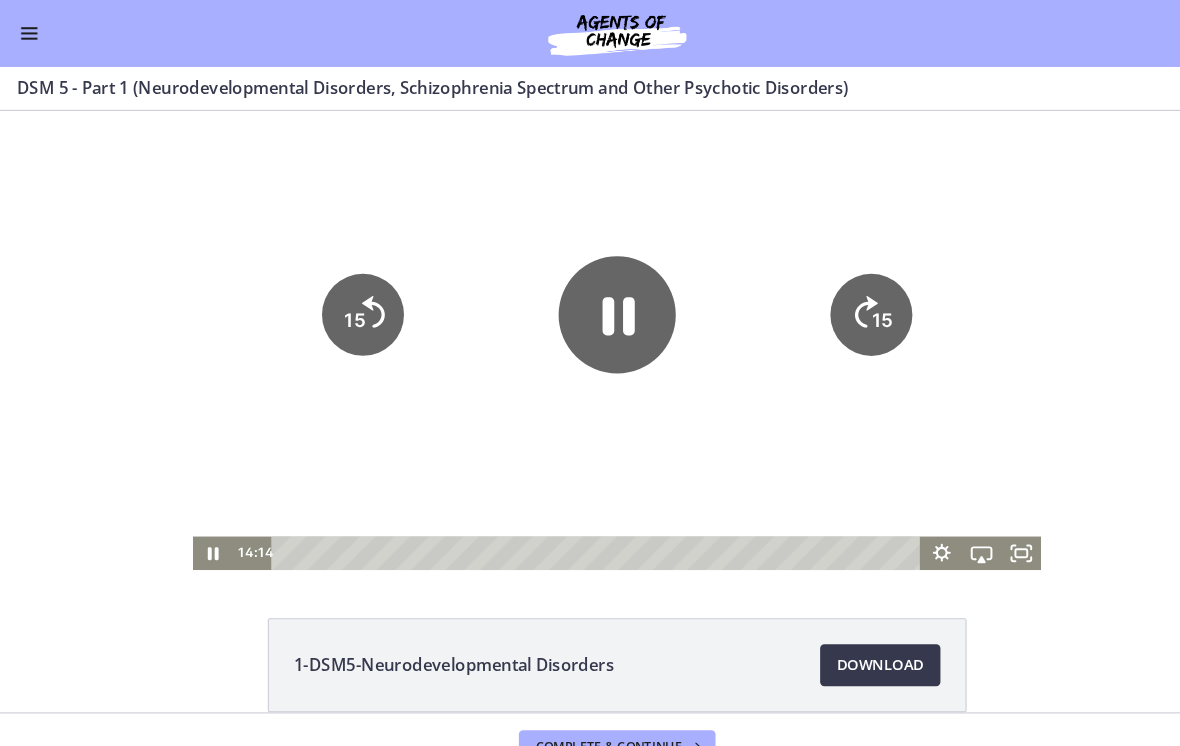scroll, scrollTop: 17, scrollLeft: 0, axis: vertical 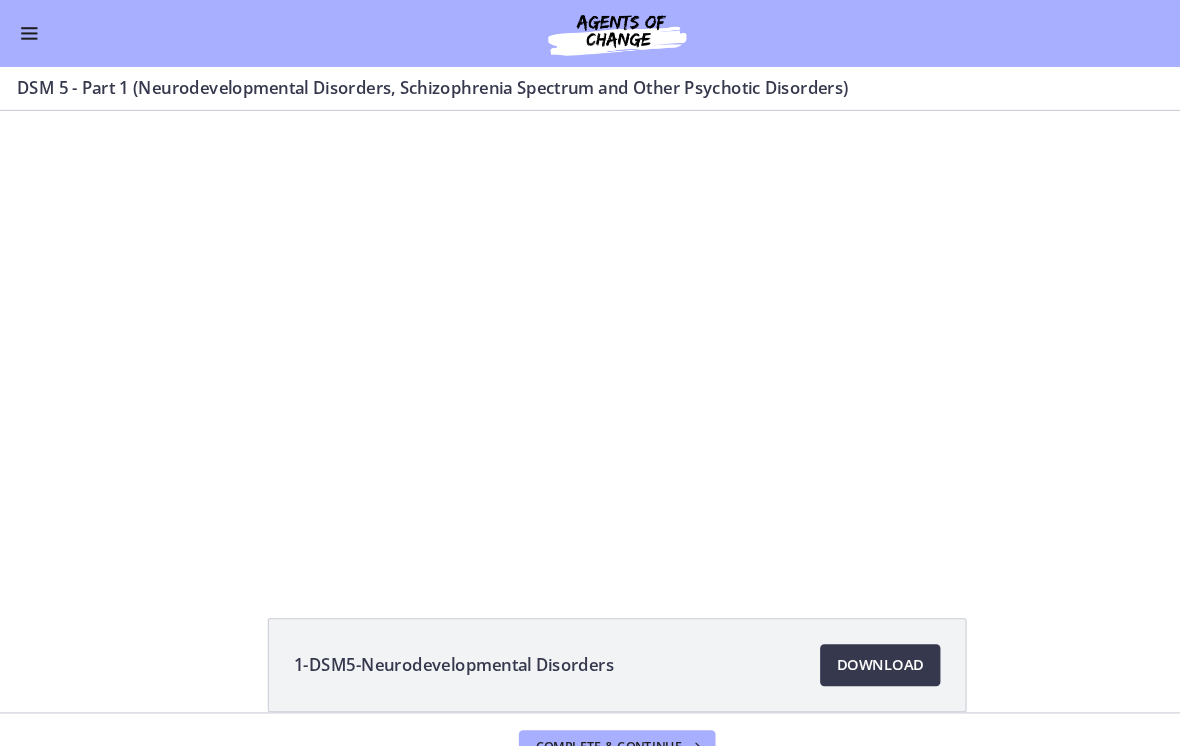 click at bounding box center (590, 321) 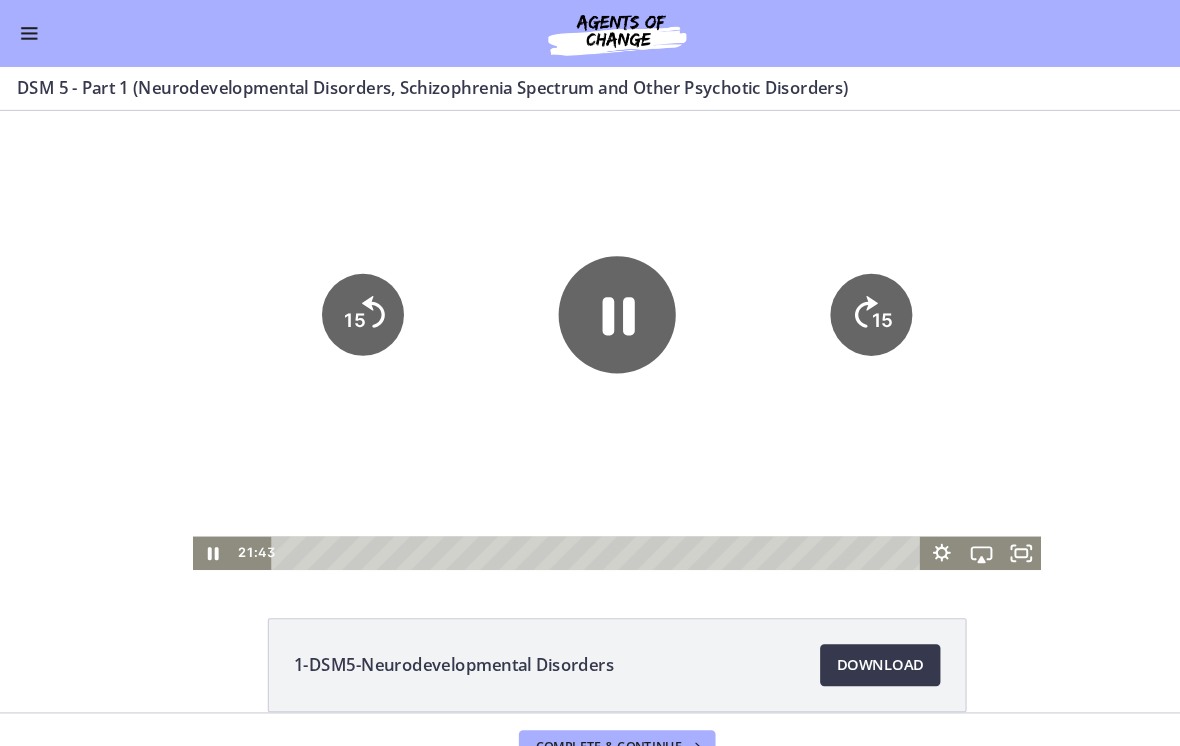 click 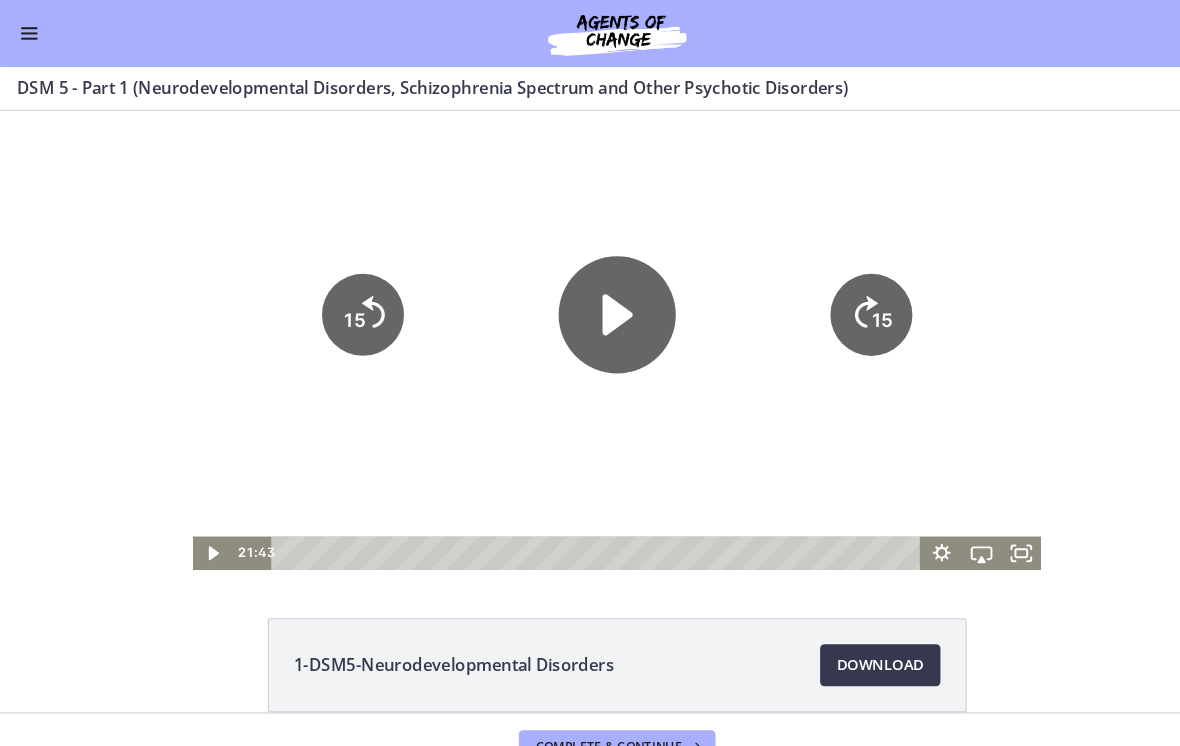 click 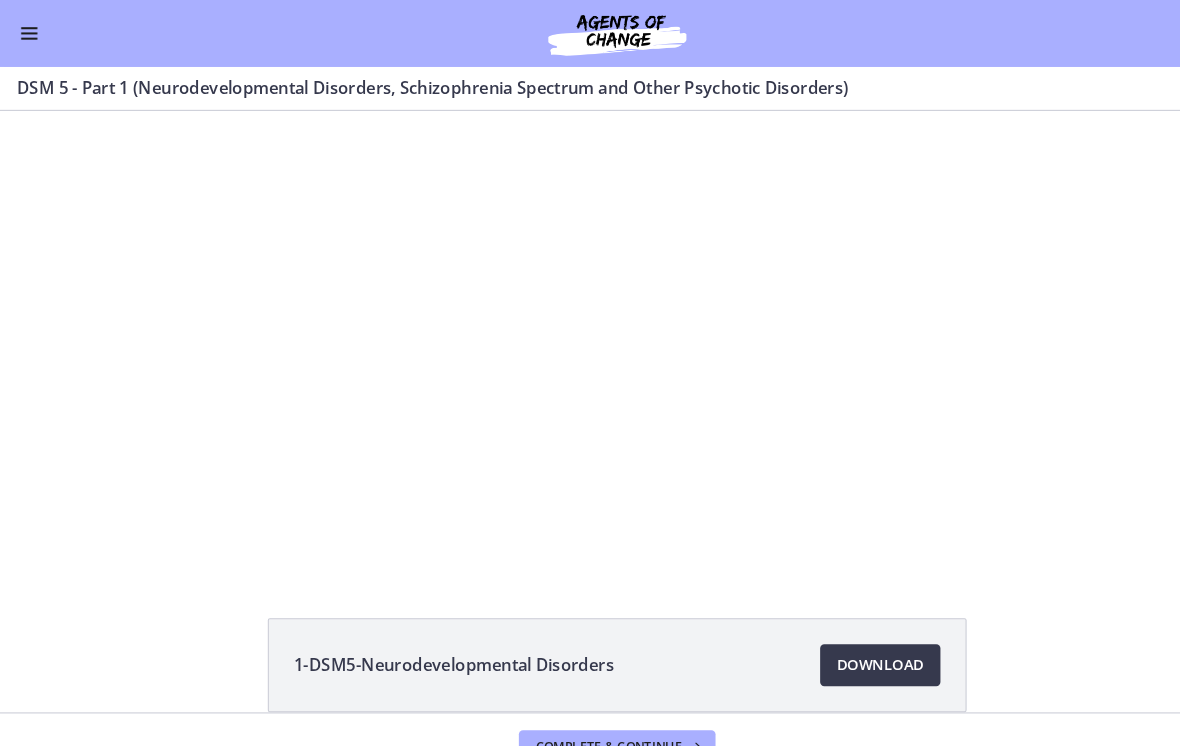 click at bounding box center [590, 321] 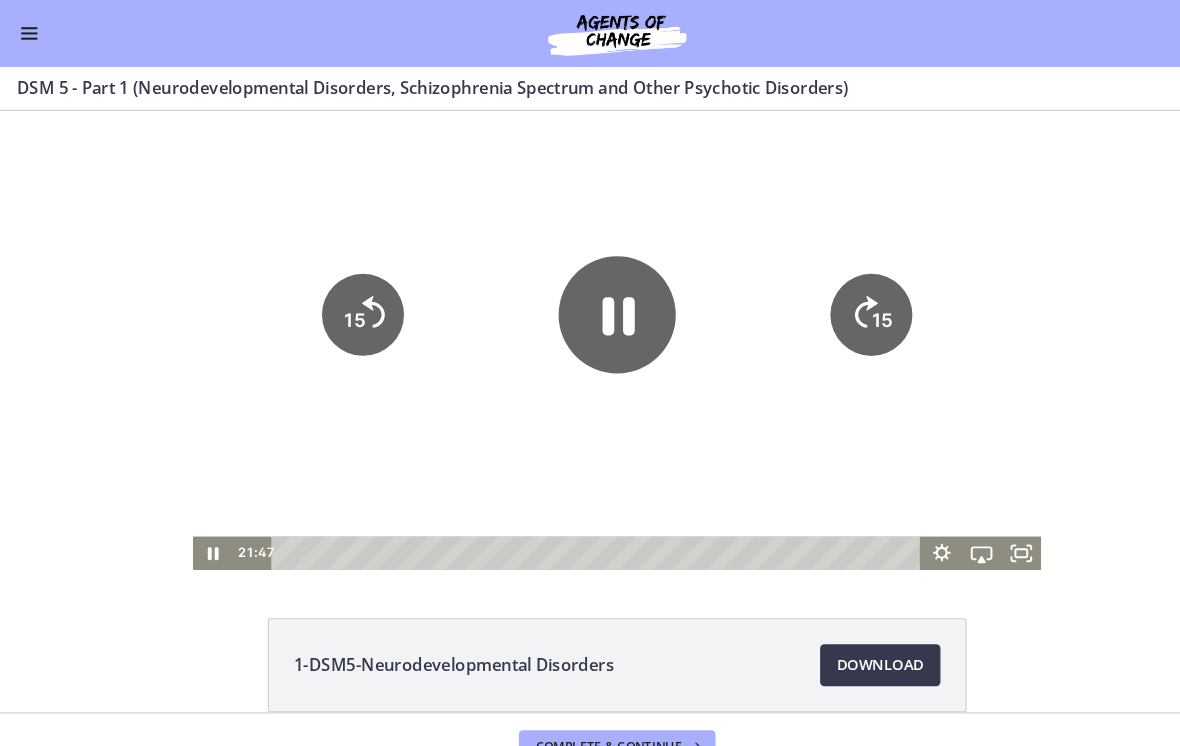 click on "15" 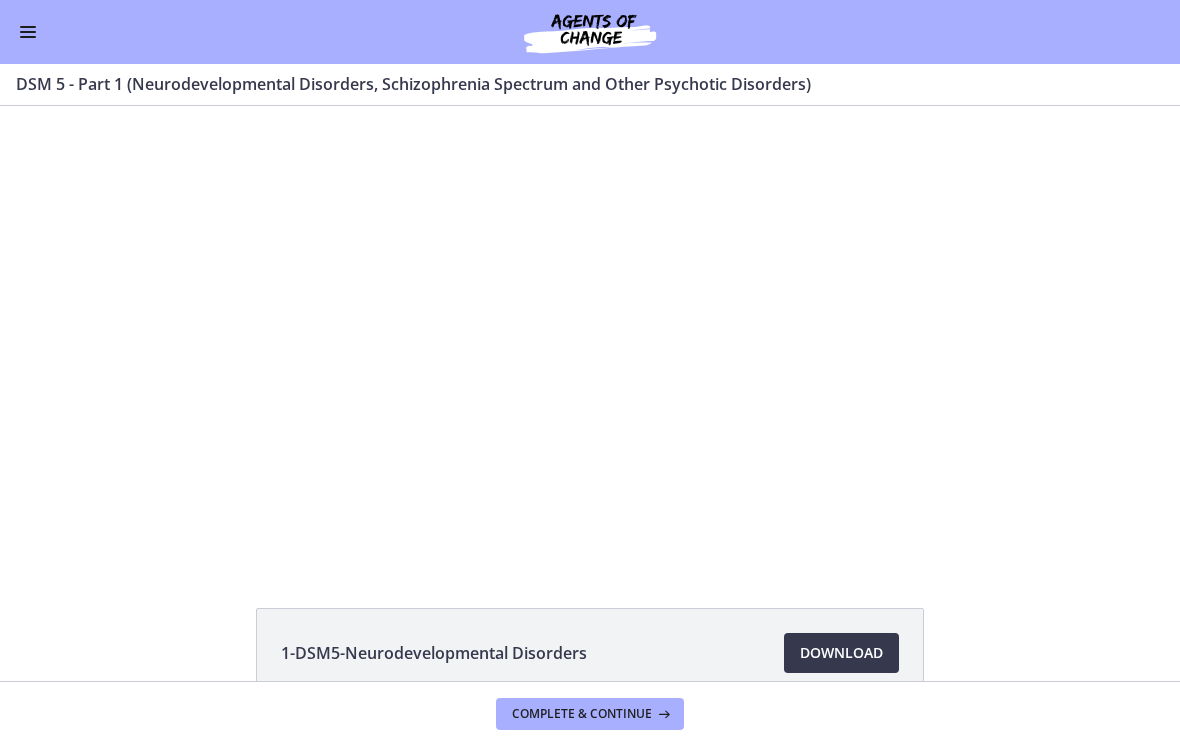 scroll, scrollTop: 0, scrollLeft: 0, axis: both 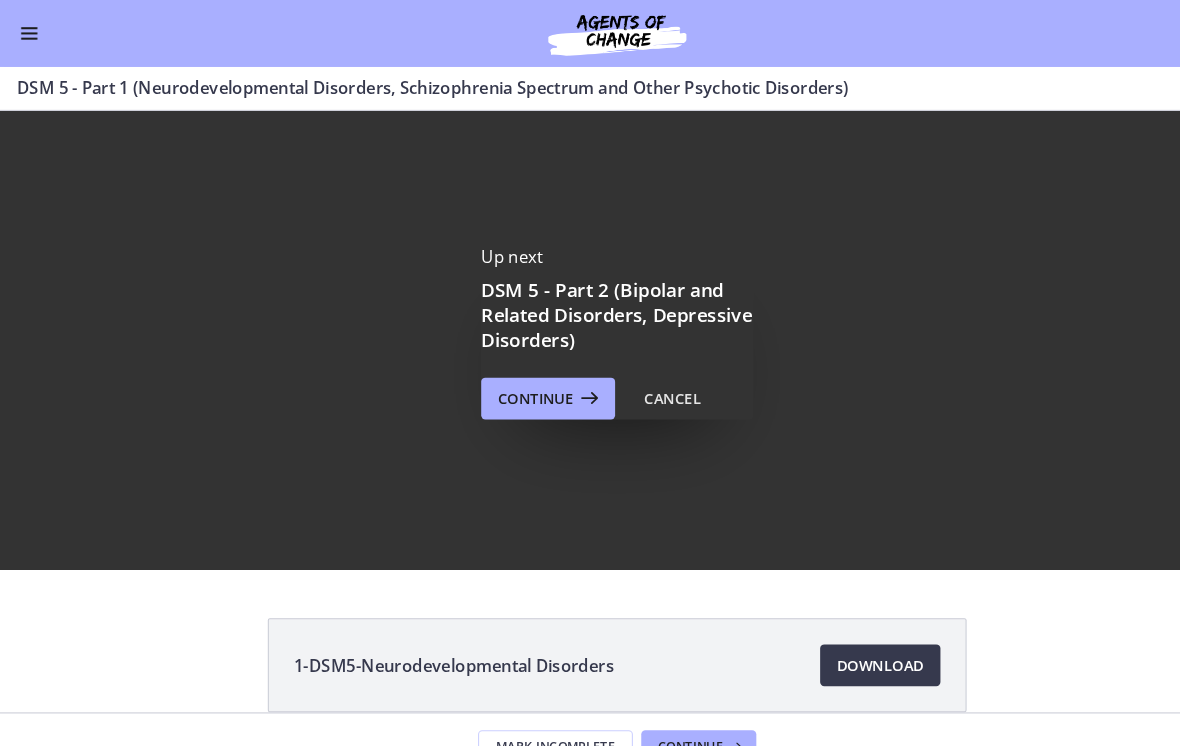 click on "Download
Opens in a new window" at bounding box center [841, 636] 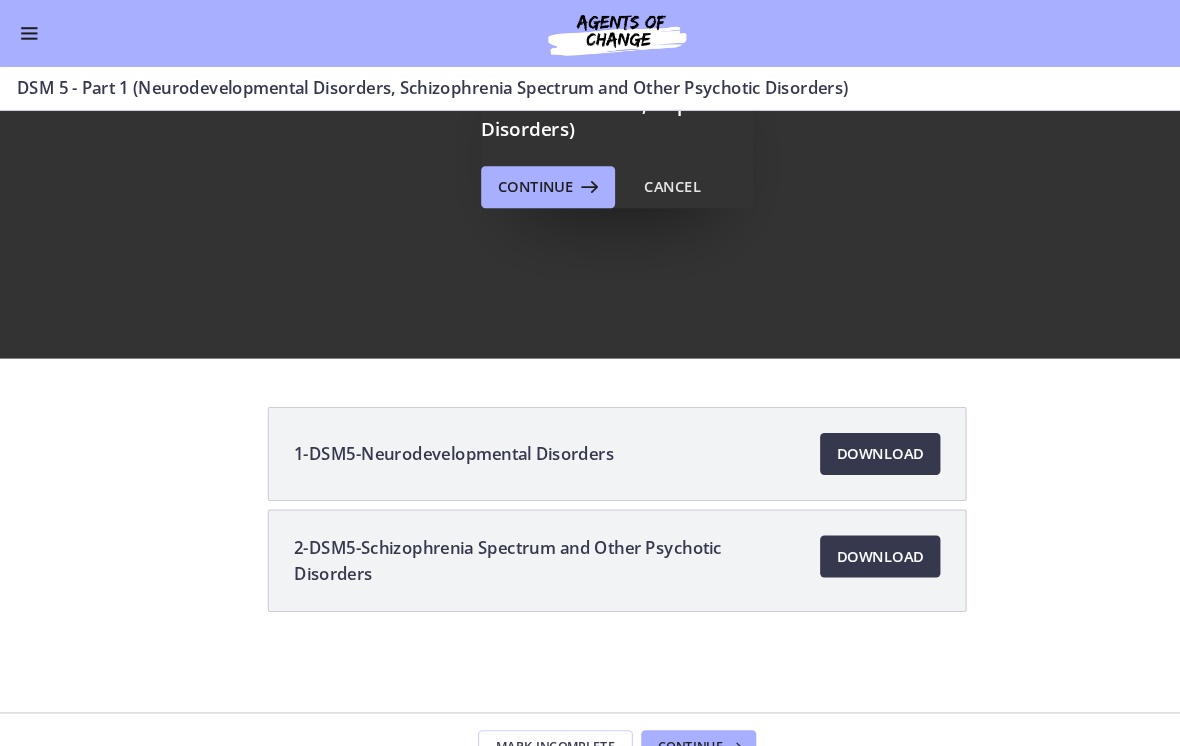 scroll, scrollTop: 219, scrollLeft: 0, axis: vertical 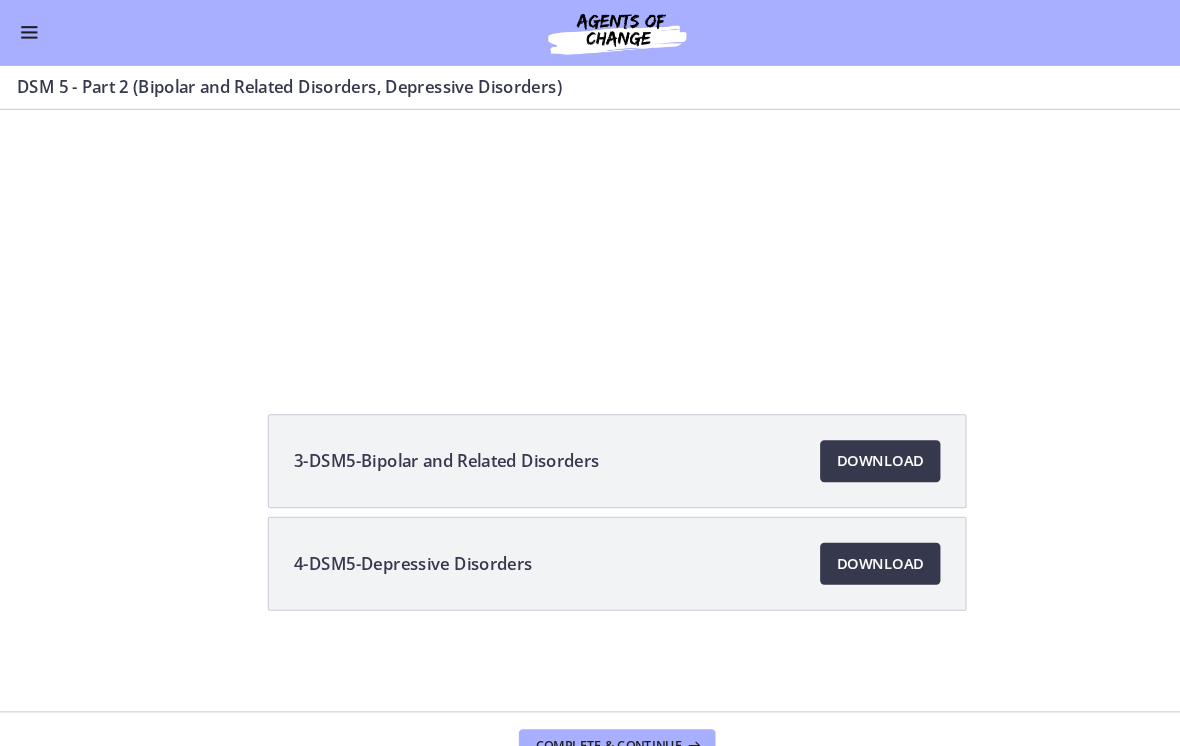 click on "Download
Opens in a new window" at bounding box center (841, 442) 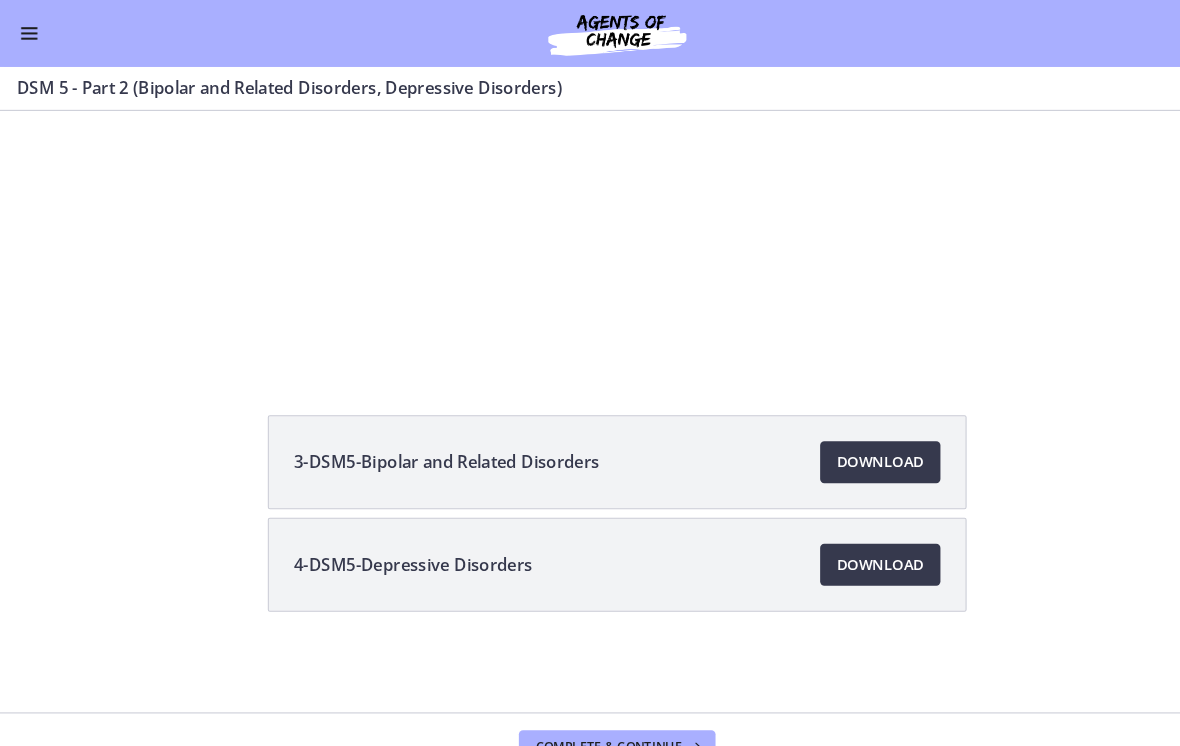click on "Download
Opens in a new window" at bounding box center [841, 540] 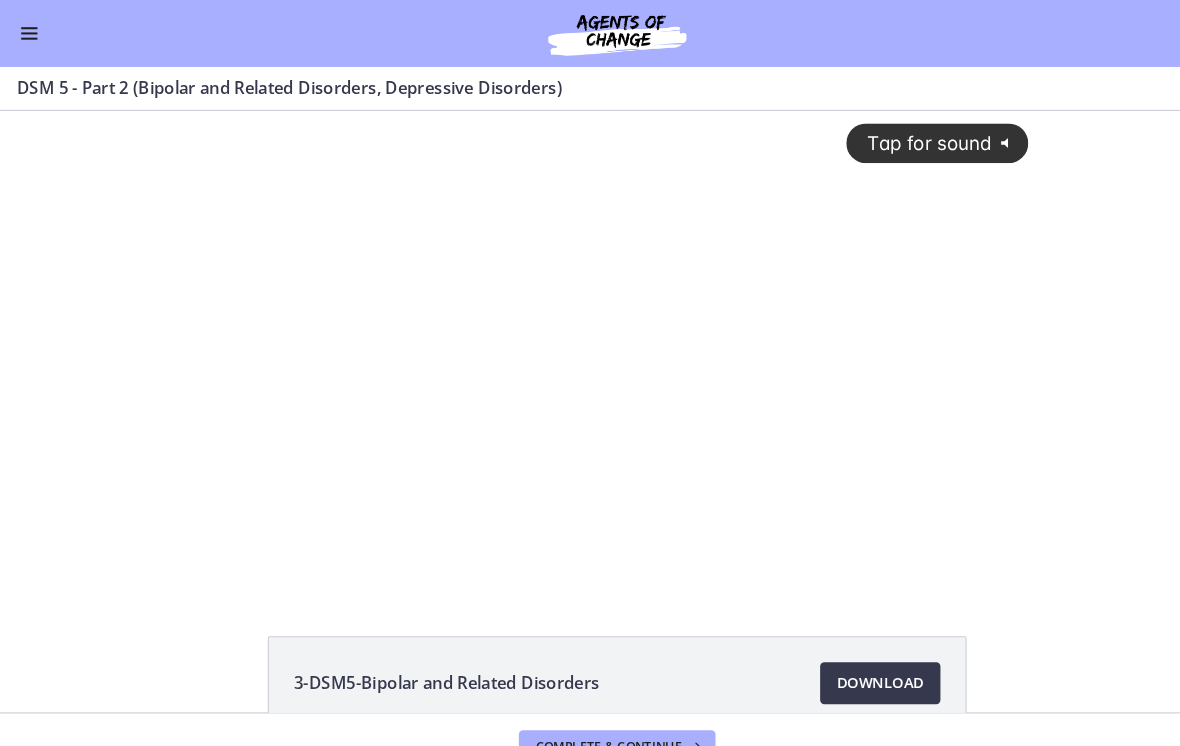 scroll, scrollTop: 0, scrollLeft: 0, axis: both 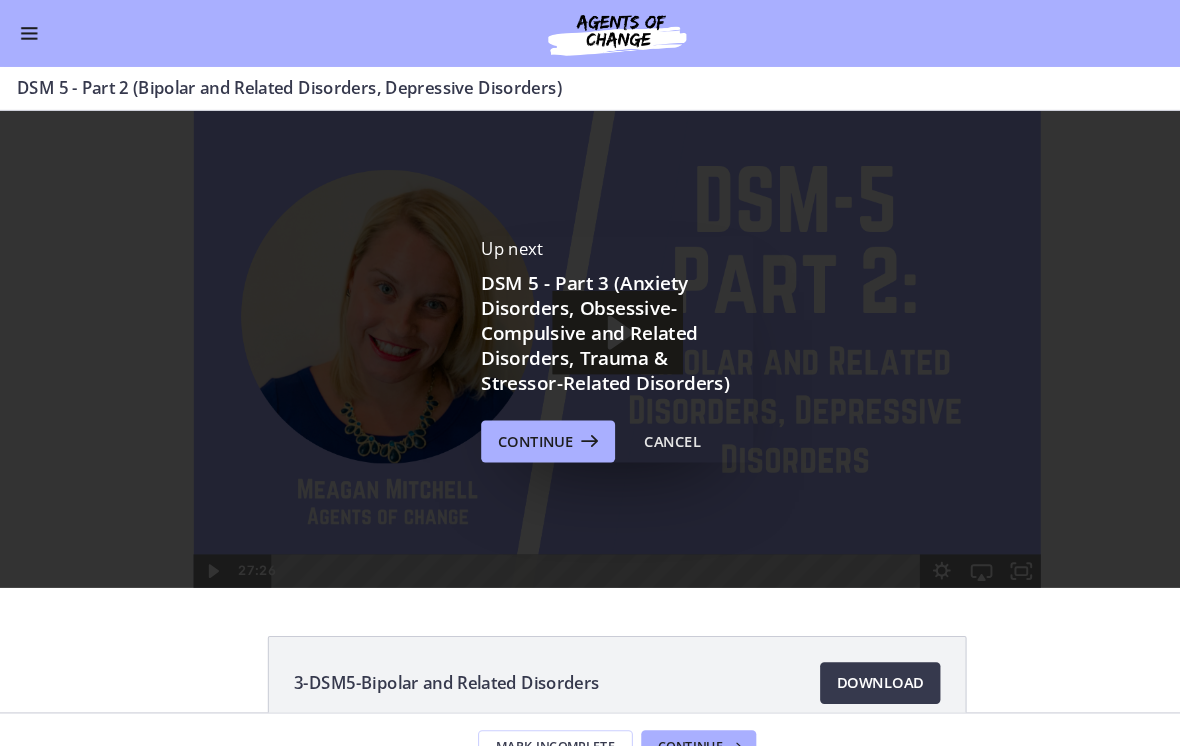 click on "Continue" at bounding box center [524, 422] 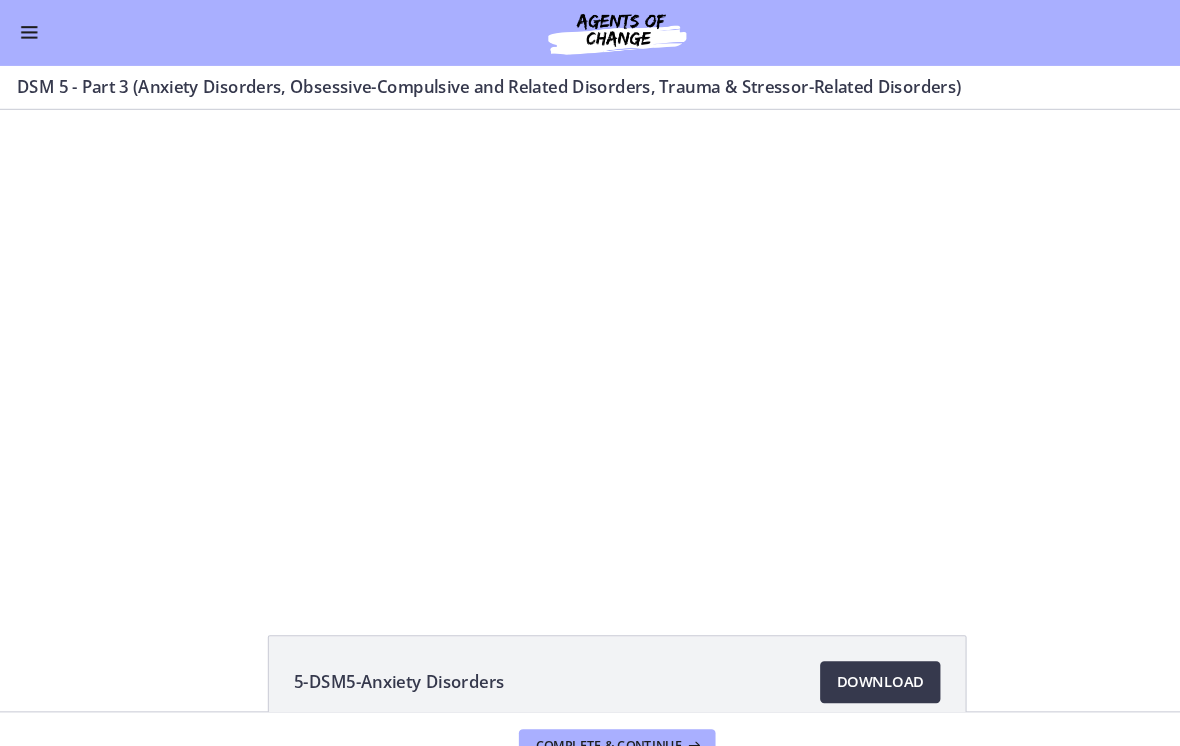 scroll, scrollTop: 0, scrollLeft: 0, axis: both 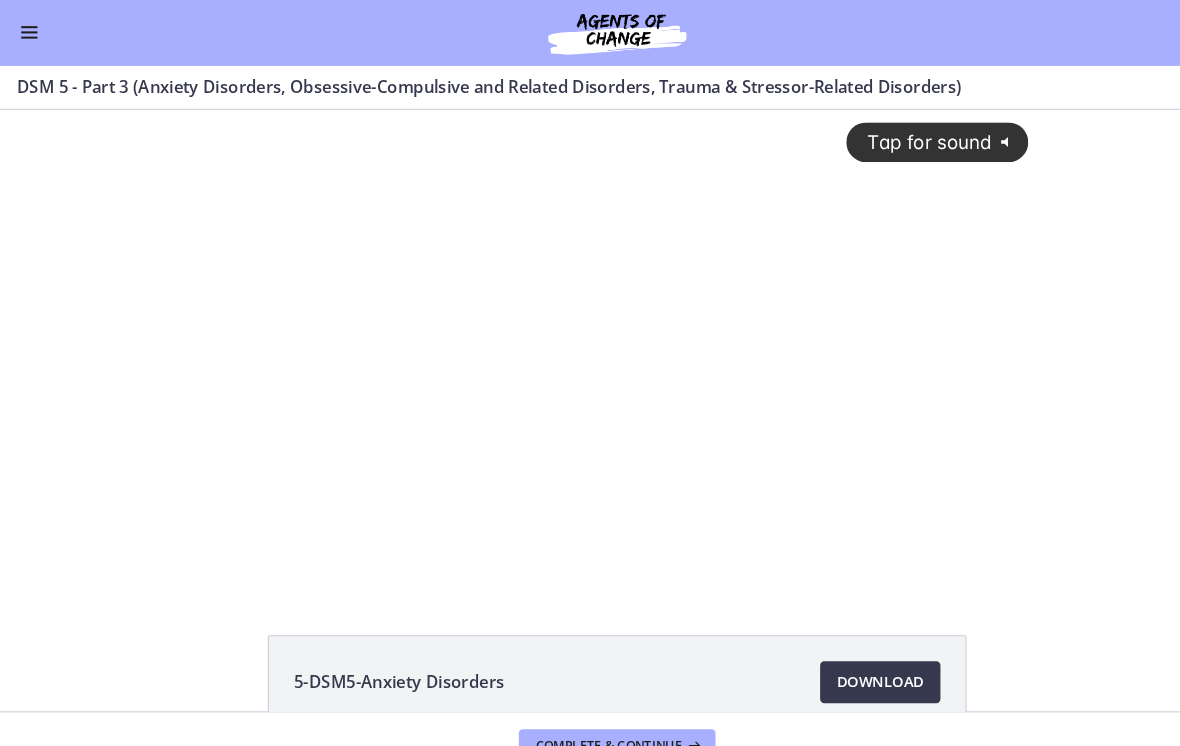 click on "Tap for sound" at bounding box center (879, 139) 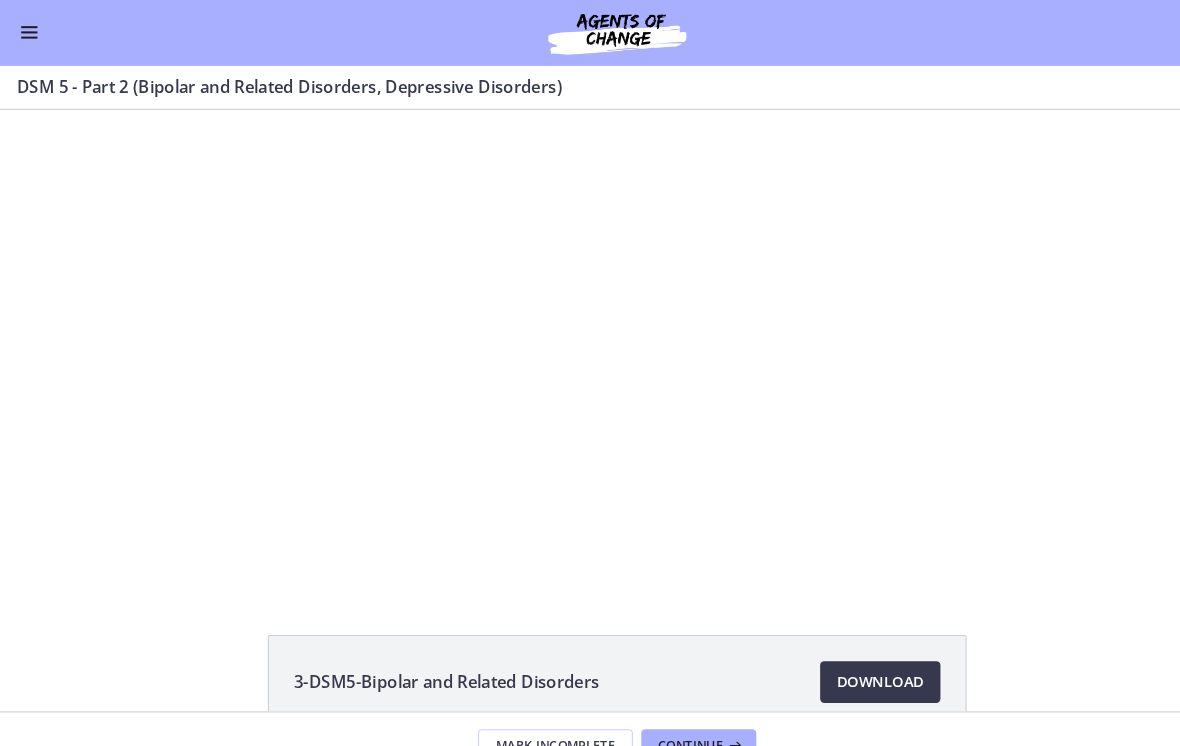scroll, scrollTop: 0, scrollLeft: 0, axis: both 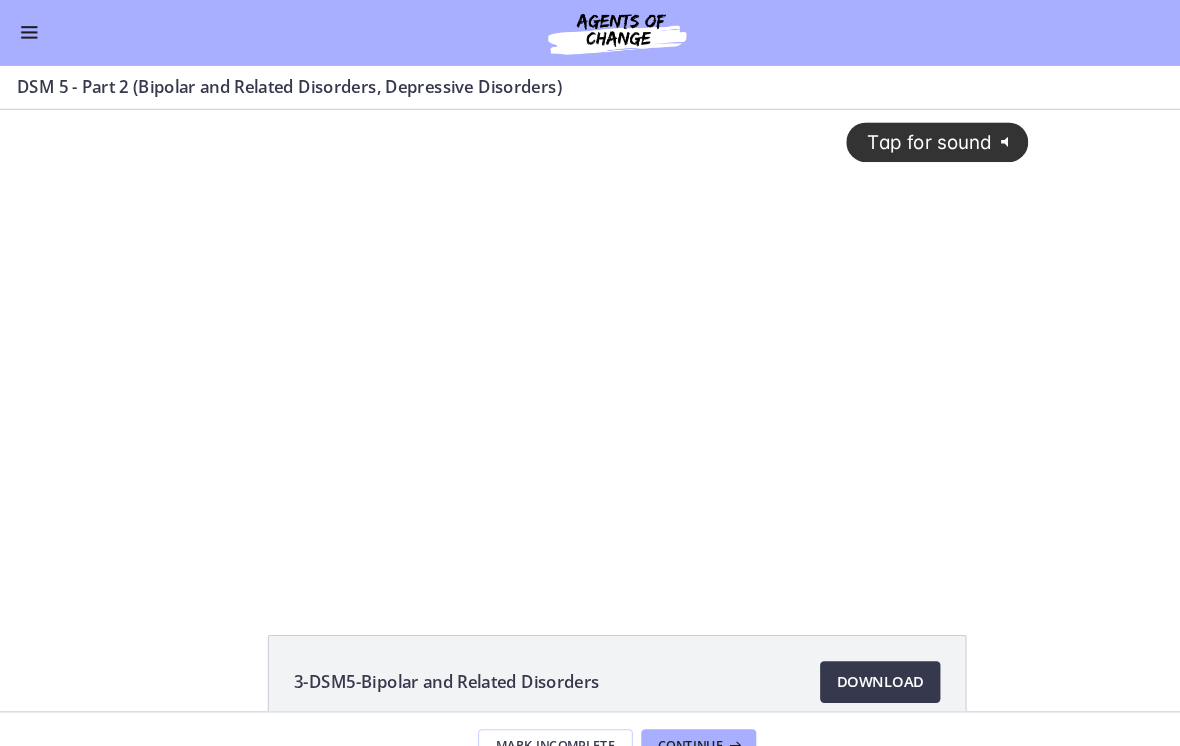 click at bounding box center (28, 32) 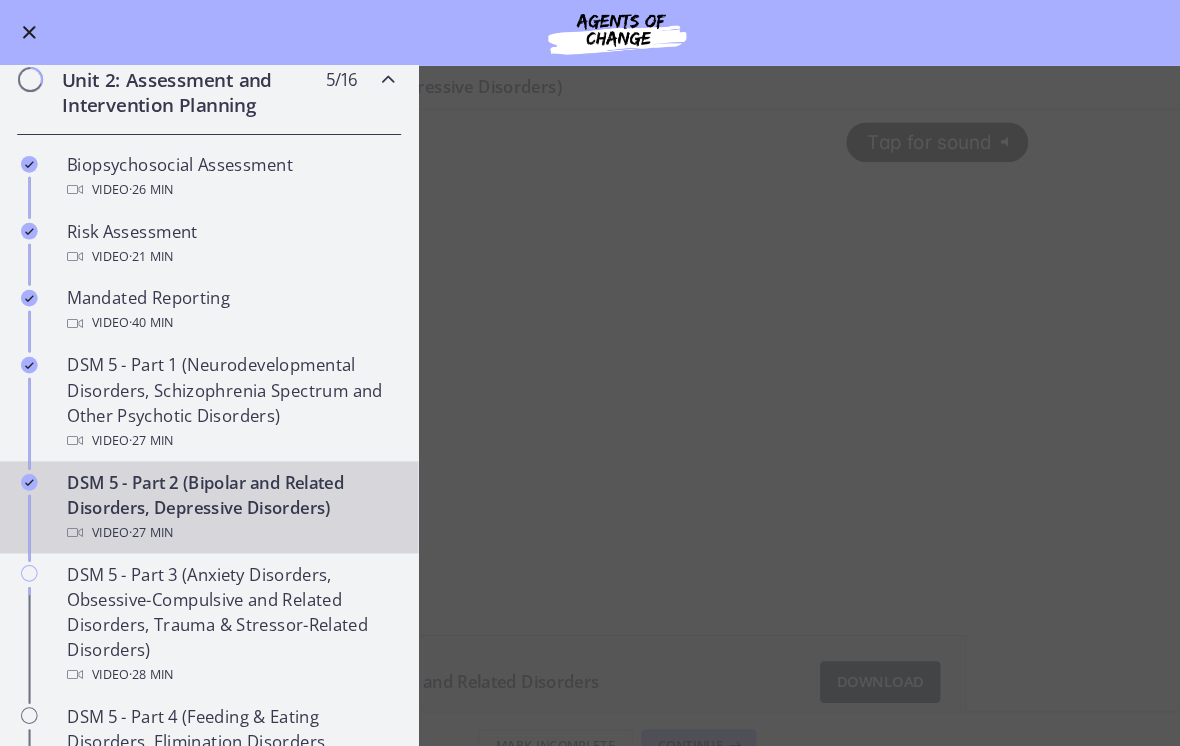 scroll, scrollTop: 565, scrollLeft: 0, axis: vertical 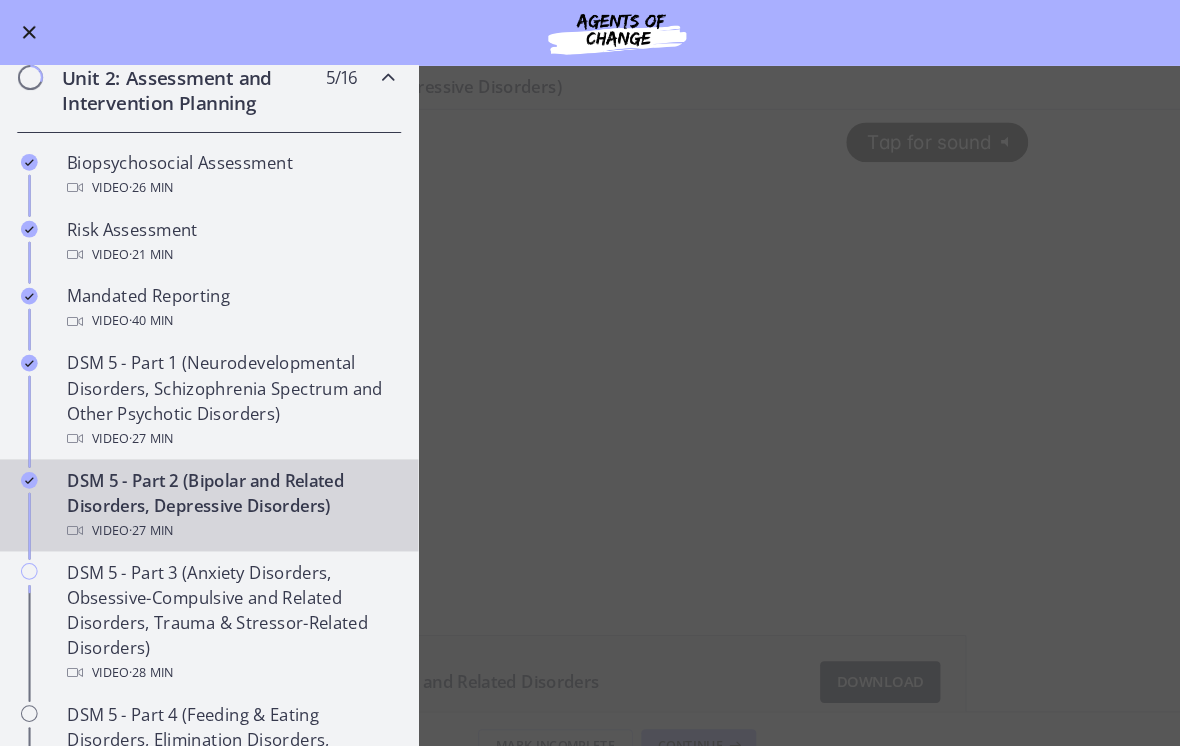 click on "DSM 5 - Part 2 (Bipolar and Related Disorders, Depressive Disorders)
Video
·  27 min" at bounding box center [220, 484] 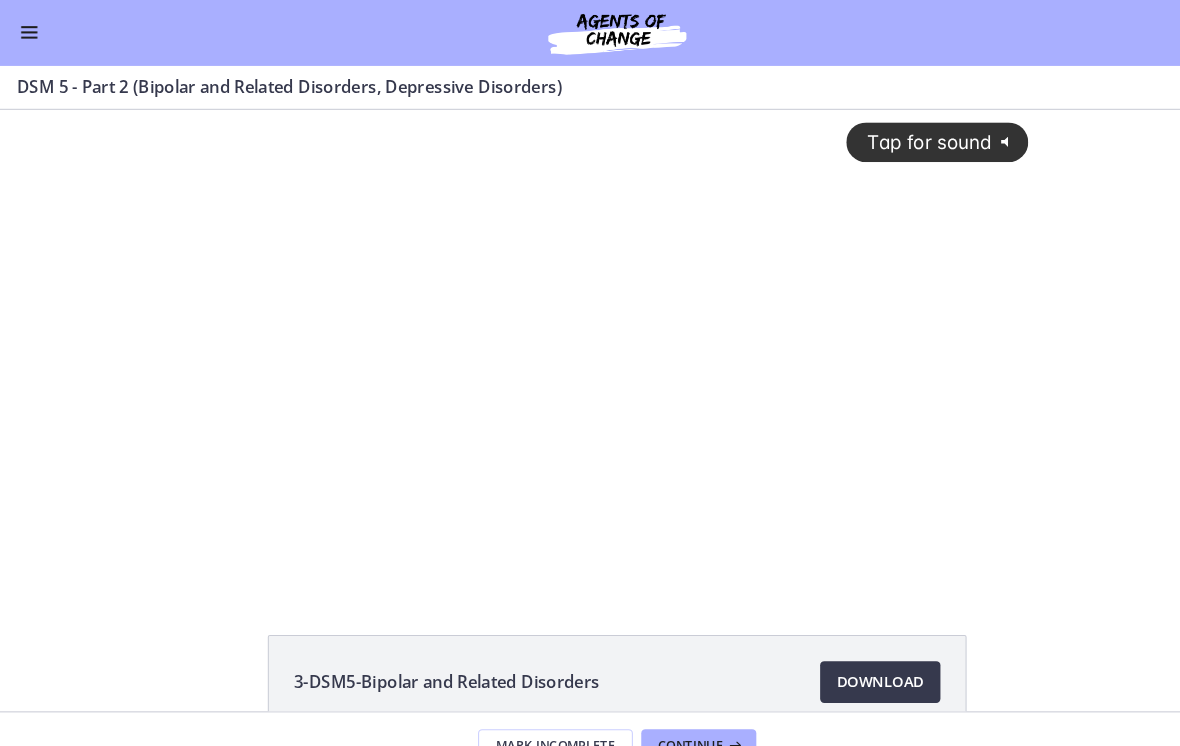 click on "Tap for sound" at bounding box center (879, 139) 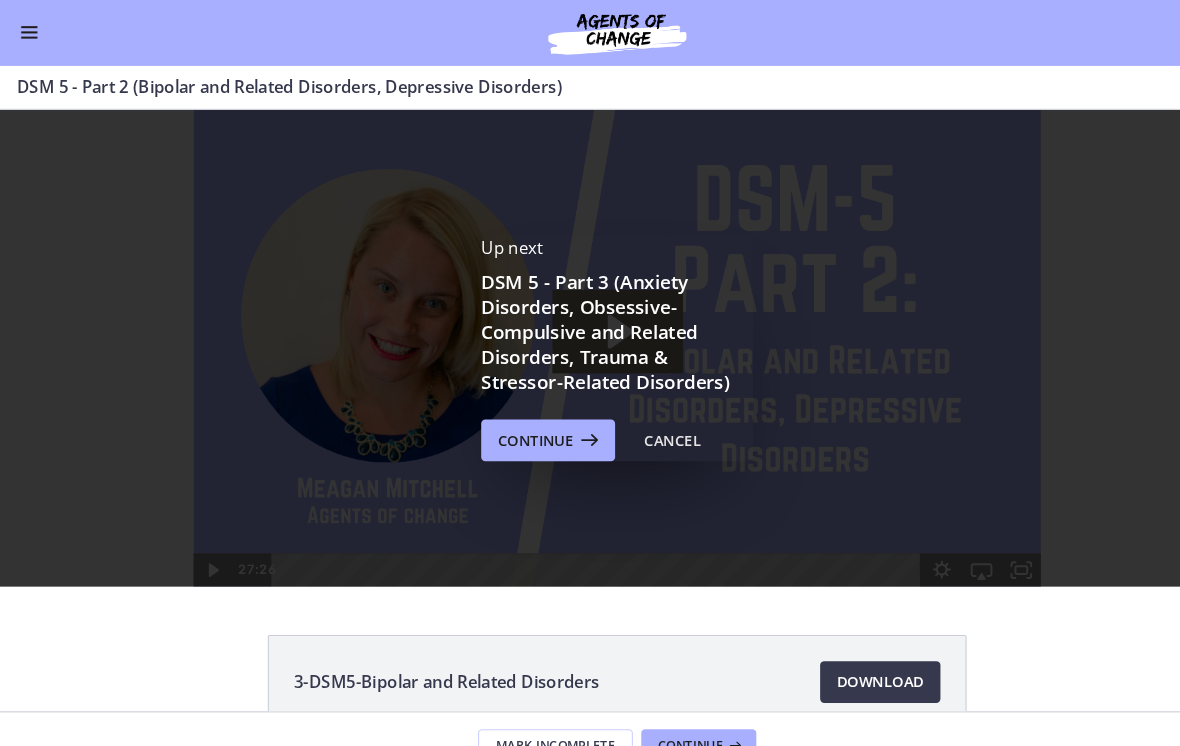 scroll, scrollTop: 0, scrollLeft: 0, axis: both 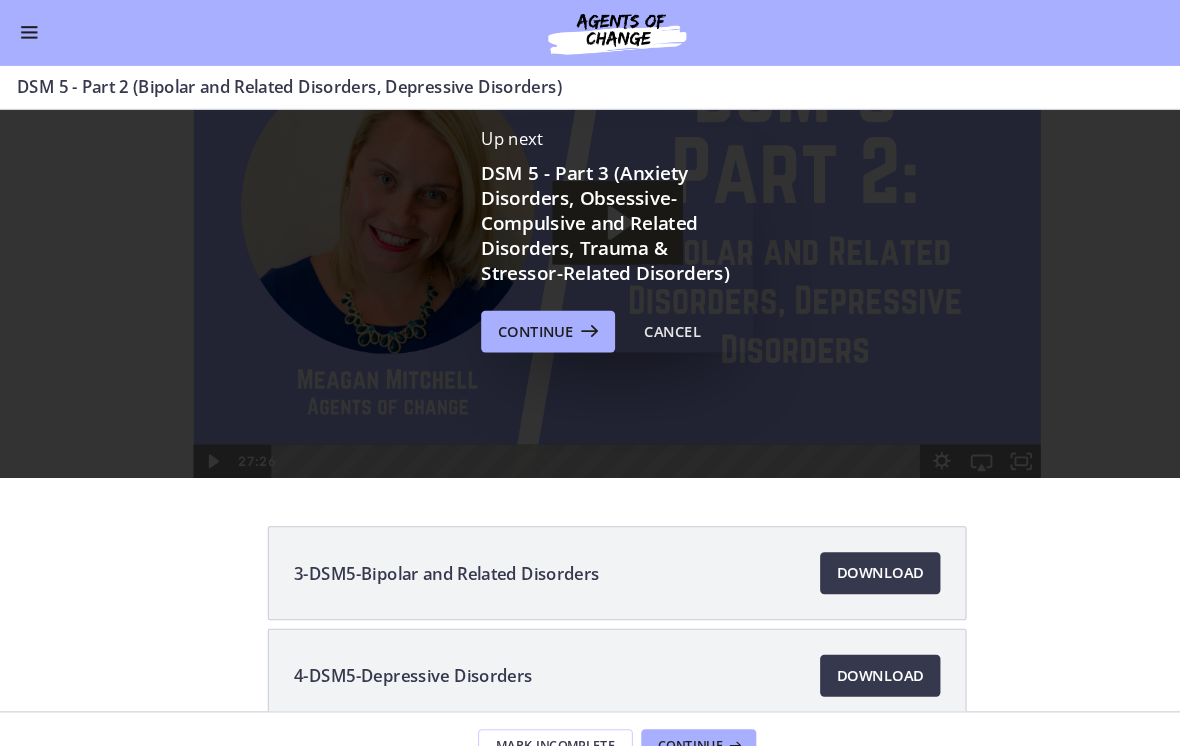 click on "Continue" at bounding box center [512, 318] 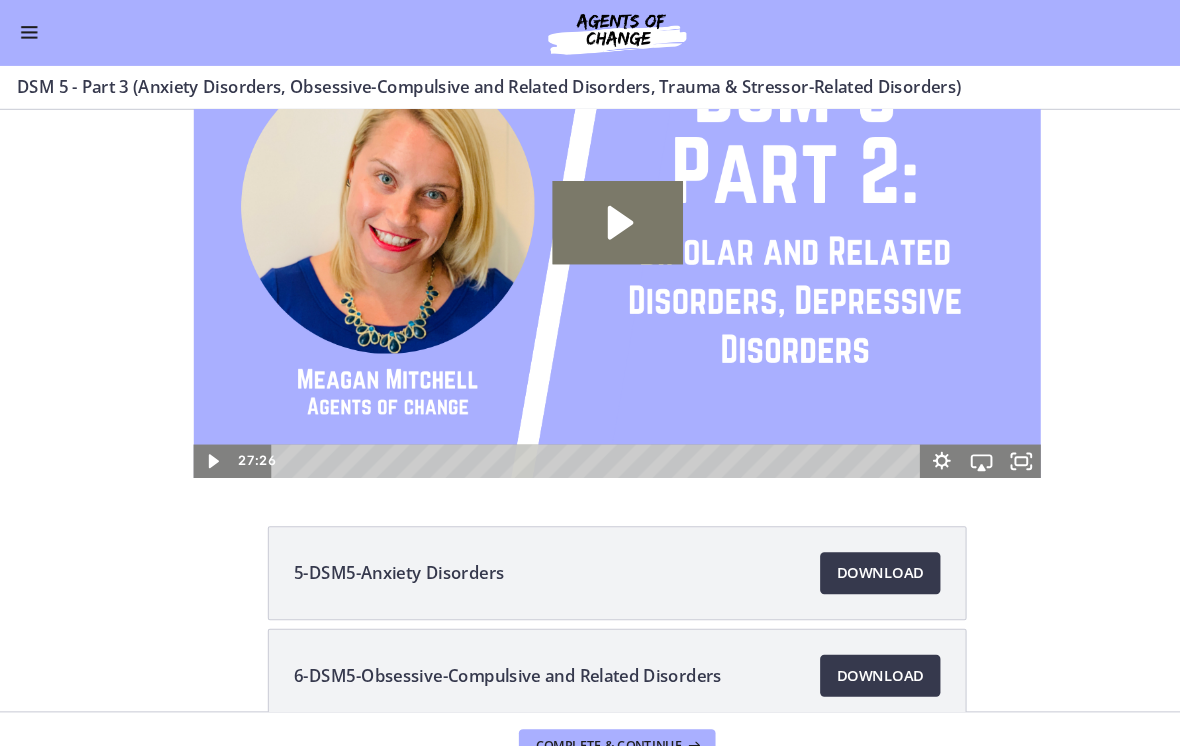 scroll, scrollTop: 0, scrollLeft: 0, axis: both 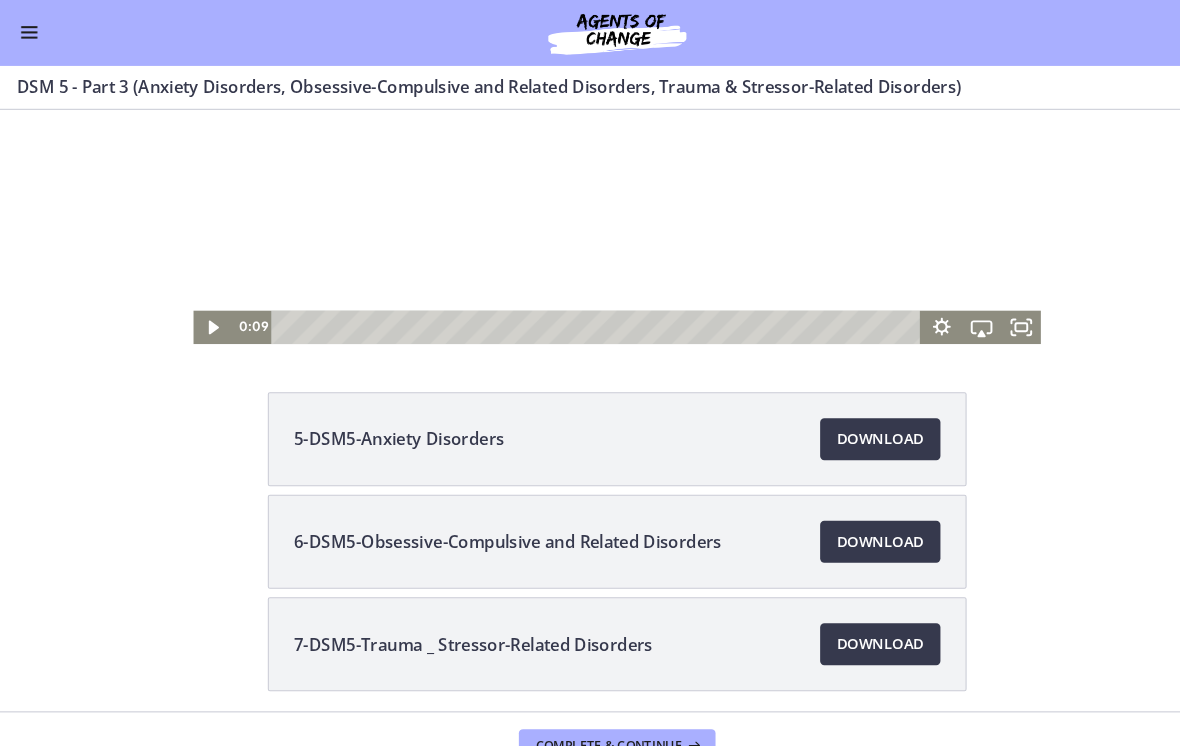 click on "Download
Opens in a new window" at bounding box center [841, 421] 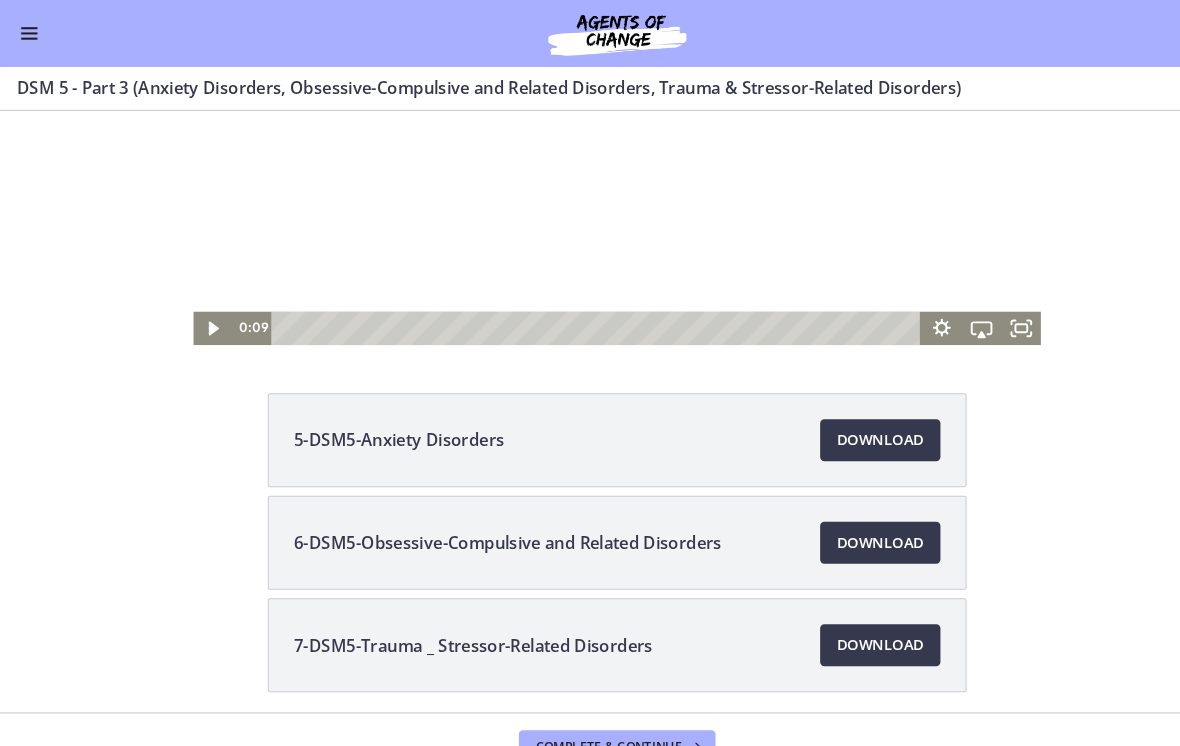 click on "Download
Opens in a new window" at bounding box center [841, 519] 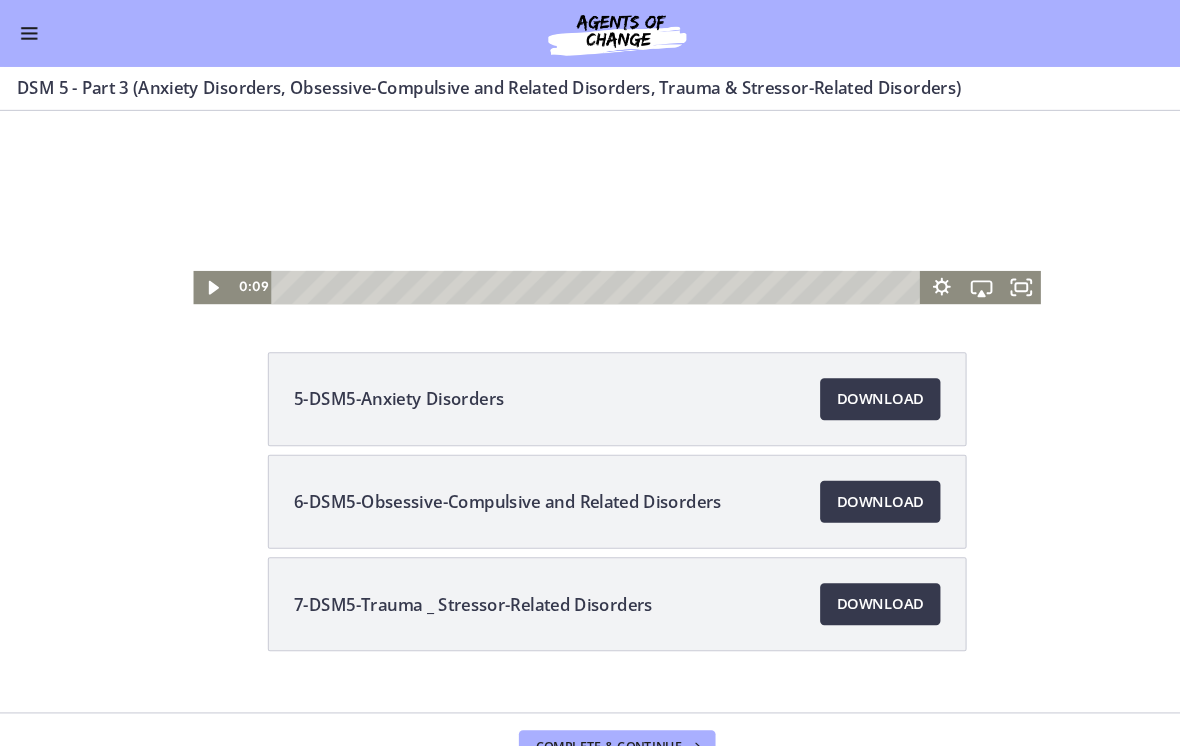 scroll, scrollTop: 270, scrollLeft: 0, axis: vertical 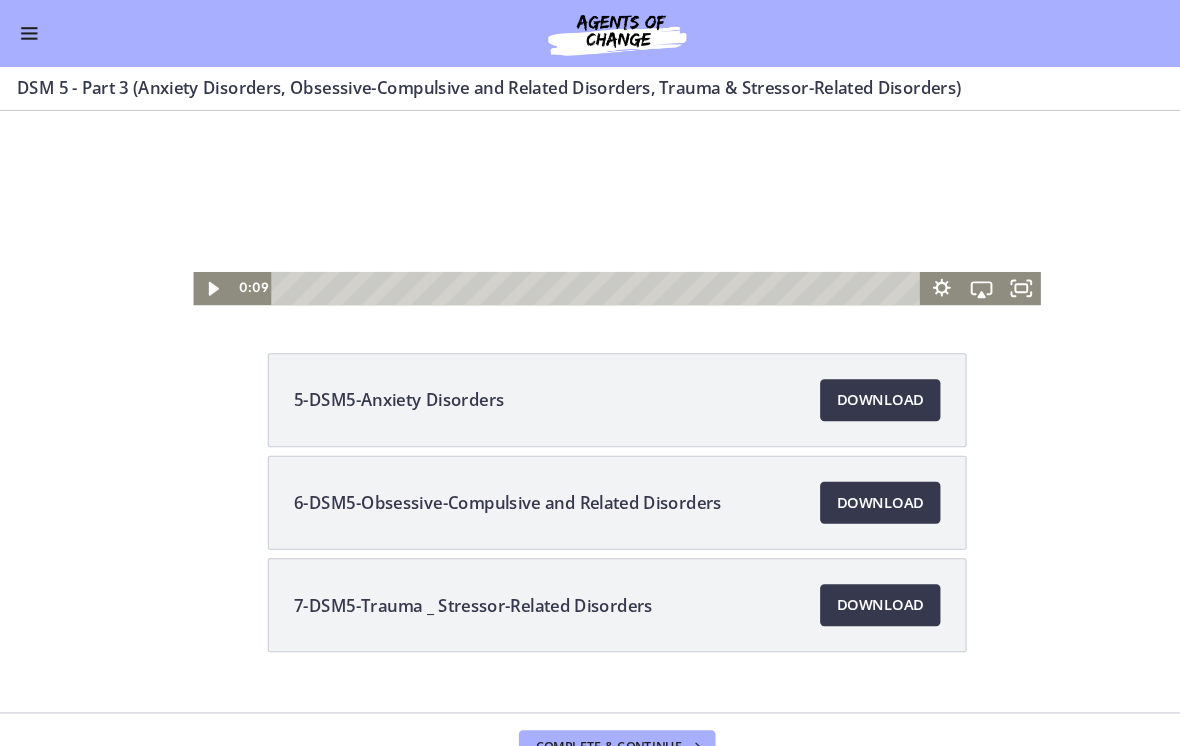 click on "Download
Opens in a new window" at bounding box center [841, 579] 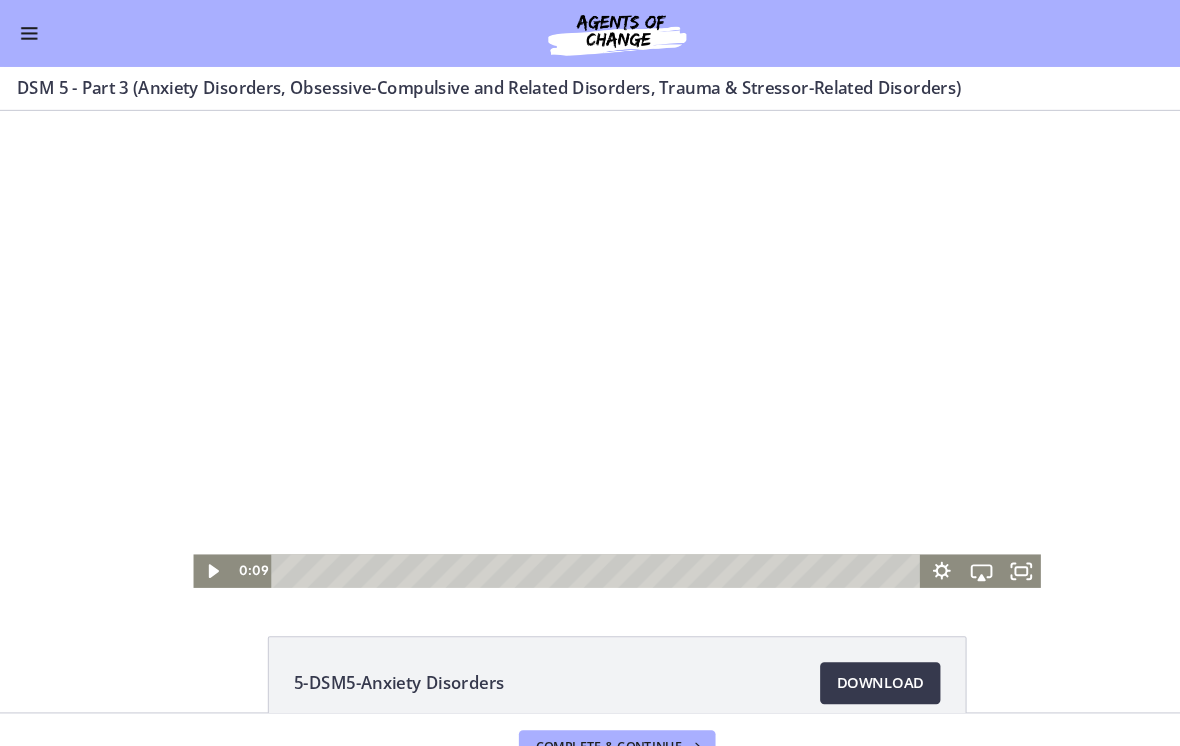 scroll, scrollTop: 0, scrollLeft: 0, axis: both 